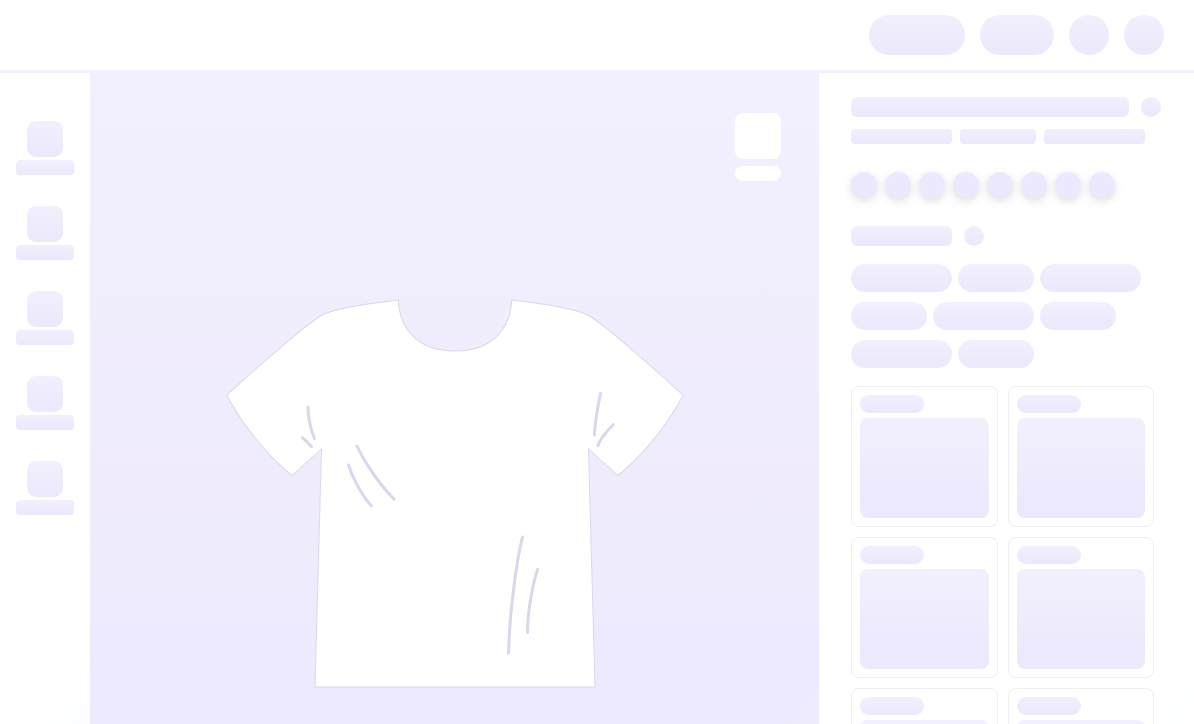 scroll, scrollTop: 0, scrollLeft: 0, axis: both 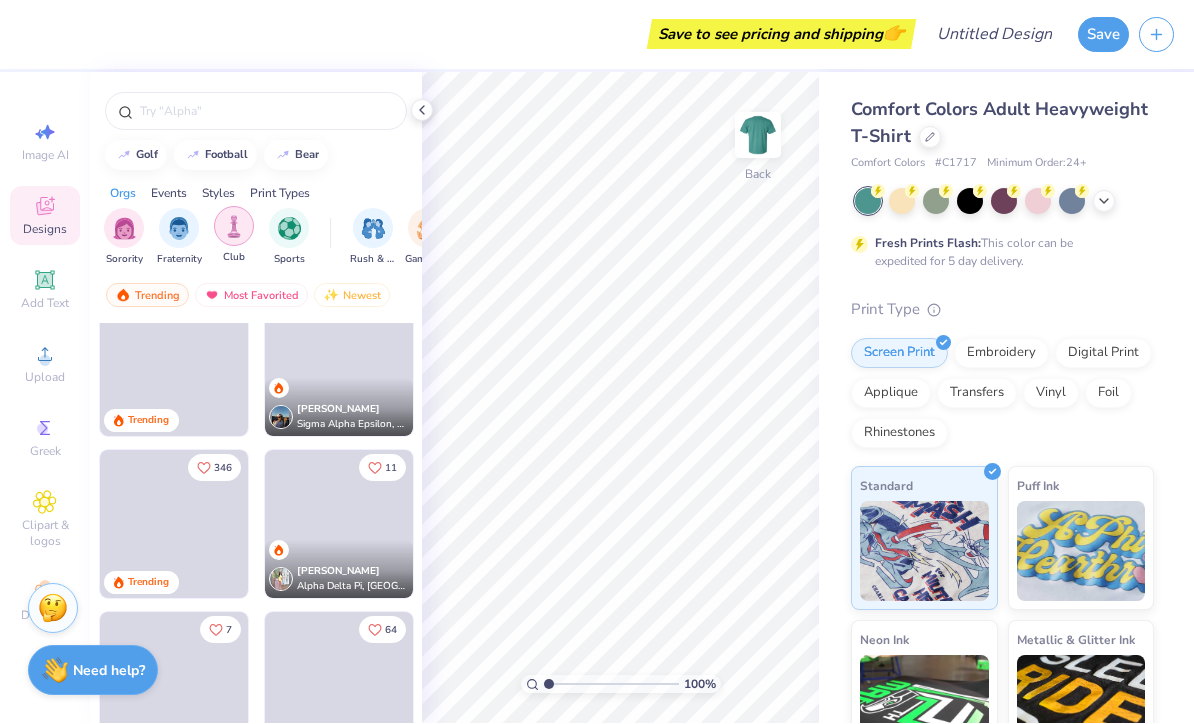 click at bounding box center (289, 229) 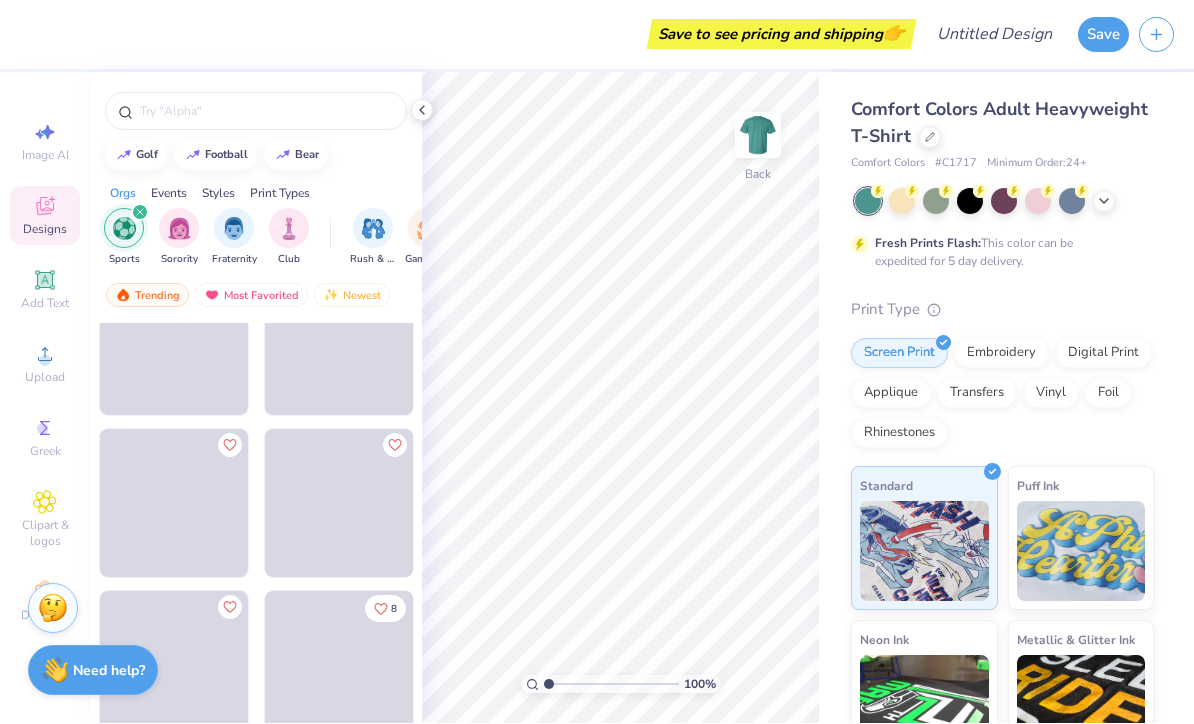 scroll, scrollTop: 216, scrollLeft: 0, axis: vertical 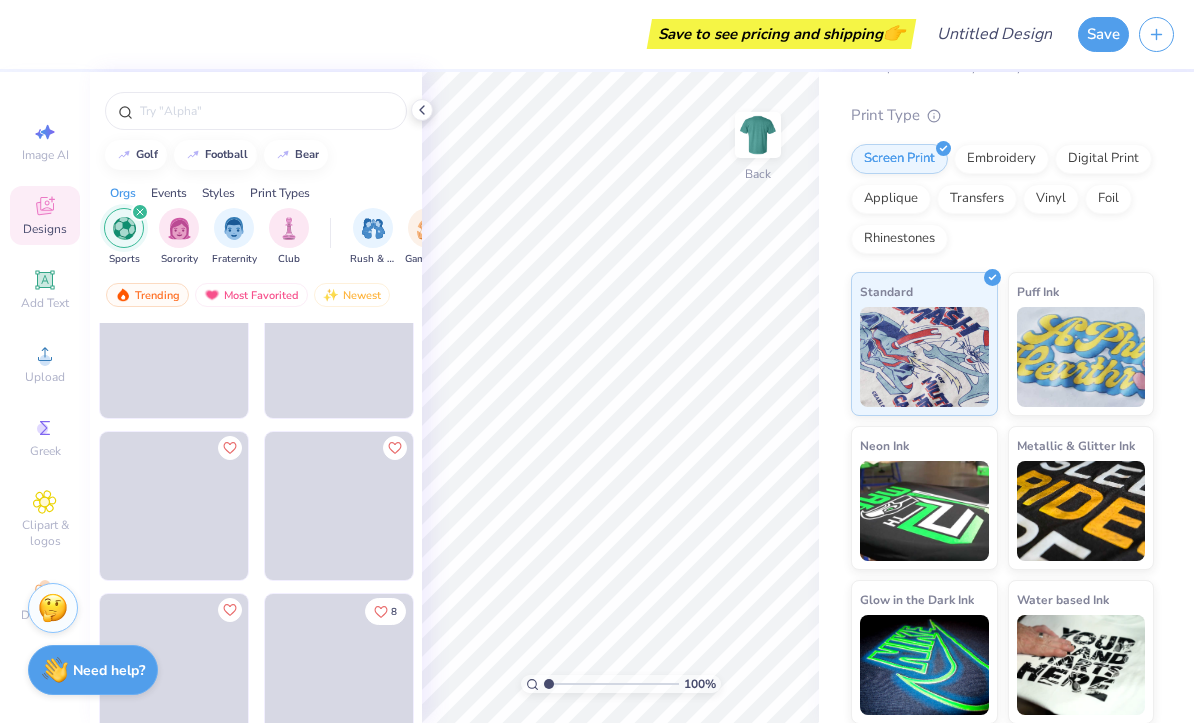 click at bounding box center (339, 345) 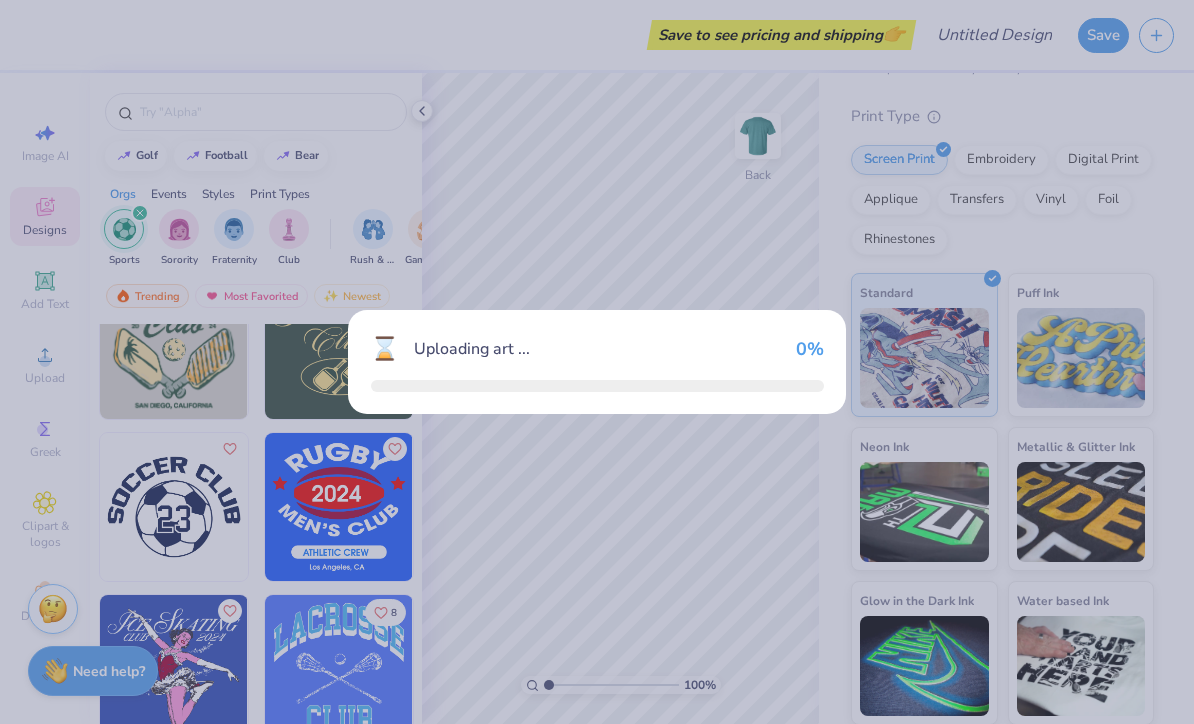 scroll, scrollTop: 193, scrollLeft: 0, axis: vertical 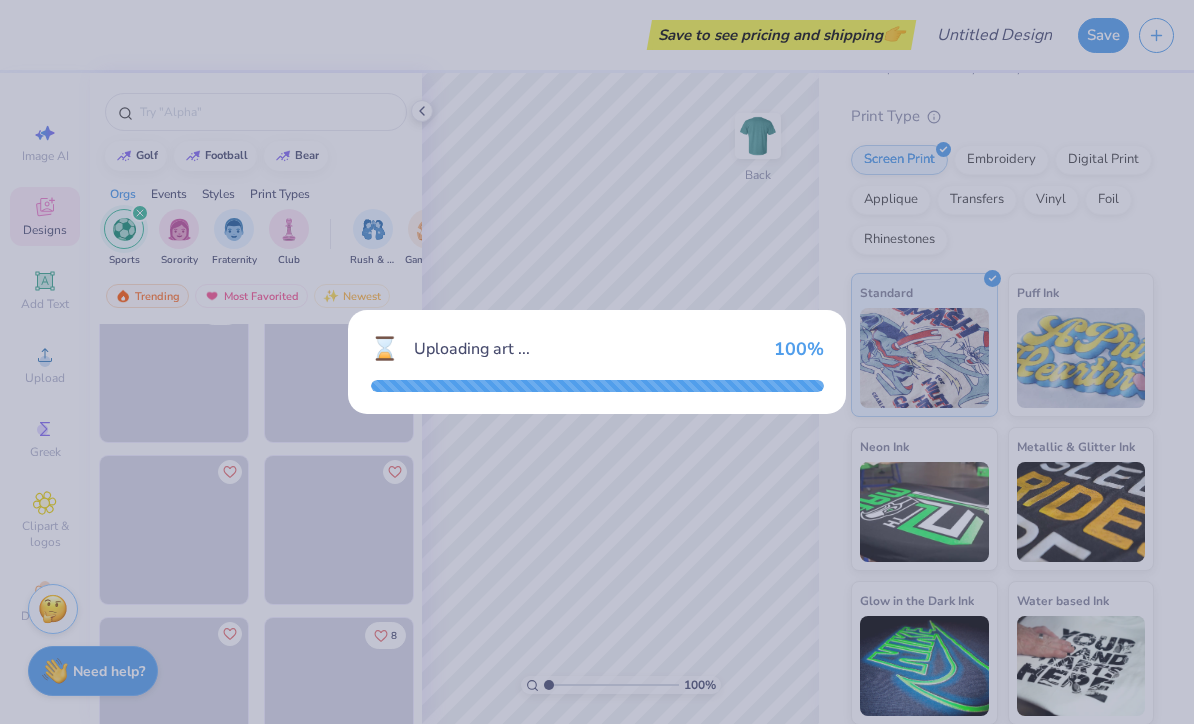 click on "Save to see pricing and shipping  👉 Design Title Save Image AI Designs Add Text Upload Greek Clipart & logos Decorate golf football bear Orgs Events Styles Print Types Sports Sorority Fraternity Club Rush & Bid Game Day Parent's Weekend PR & General Philanthropy Big Little Reveal Retreat Date Parties & Socials Holidays Formal & Semi Greek Week Founder’s Day Spring Break Graduation Classic Minimalist Varsity Y2K Handdrawn 80s & 90s Typography Grunge Cartoons 60s & 70s Embroidery Screen Print Patches Digital Print Applique Transfers Vinyl Trending Most Favorited Newest 7 8 8 100  % Back Comfort Colors Adult Heavyweight T-Shirt Comfort Colors # C1717 Minimum Order:  24 +   Fresh Prints Flash:  This color can be expedited for 5 day delivery. Print Type Screen Print Embroidery Digital Print Applique Transfers Vinyl Foil Rhinestones Standard Puff Ink Neon Ink Metallic & Glitter Ink Glow in the Dark Ink Water based Ink Stuck?  Our Art team will finish your design for free. Need help?" at bounding box center [597, 362] 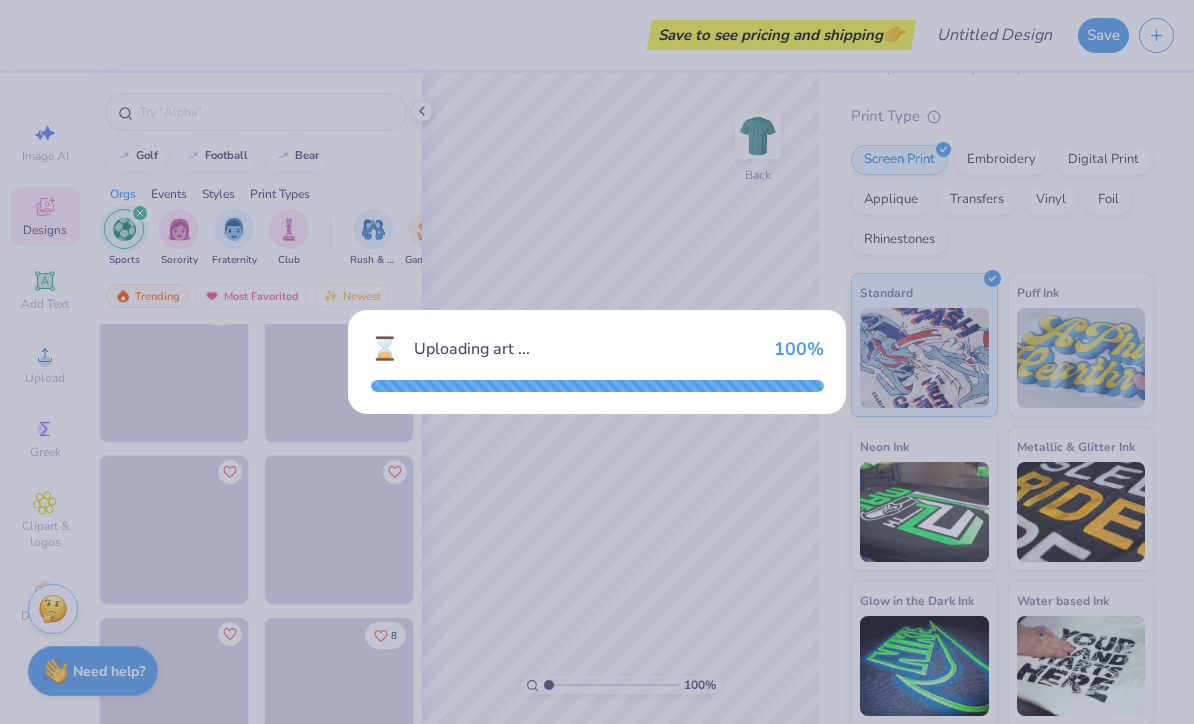 click on "100 %" at bounding box center [799, 349] 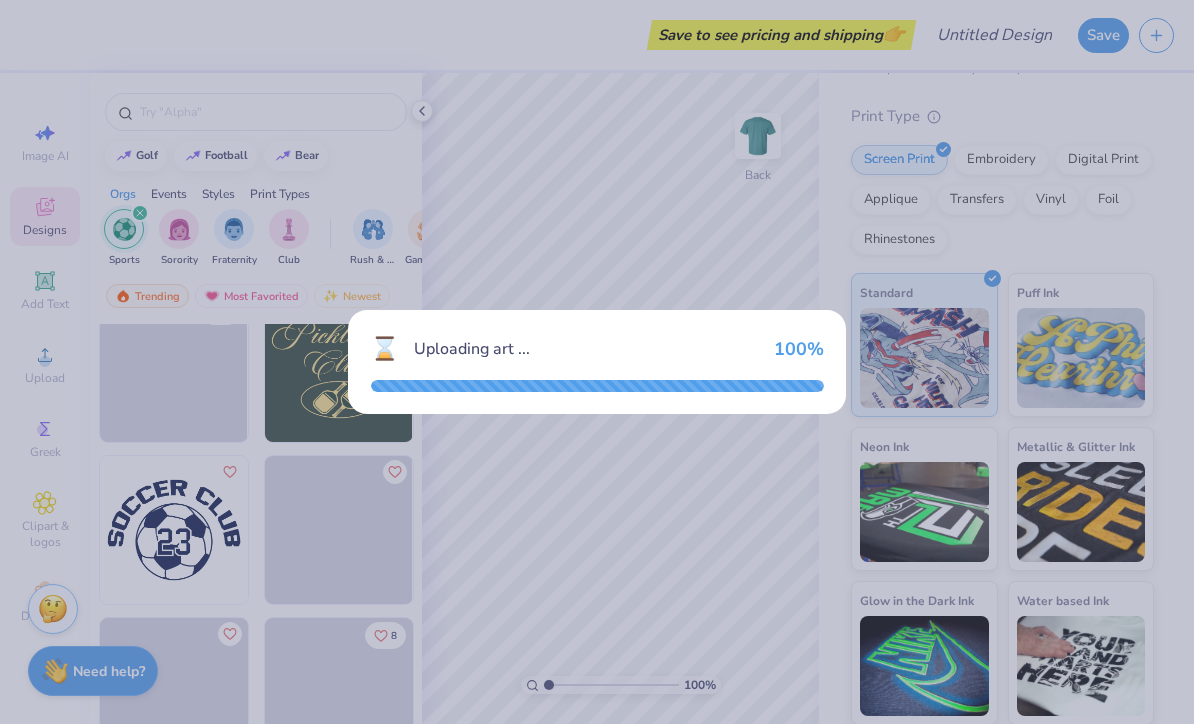 click on "⌛ Uploading art ... 100 %" at bounding box center (597, 362) 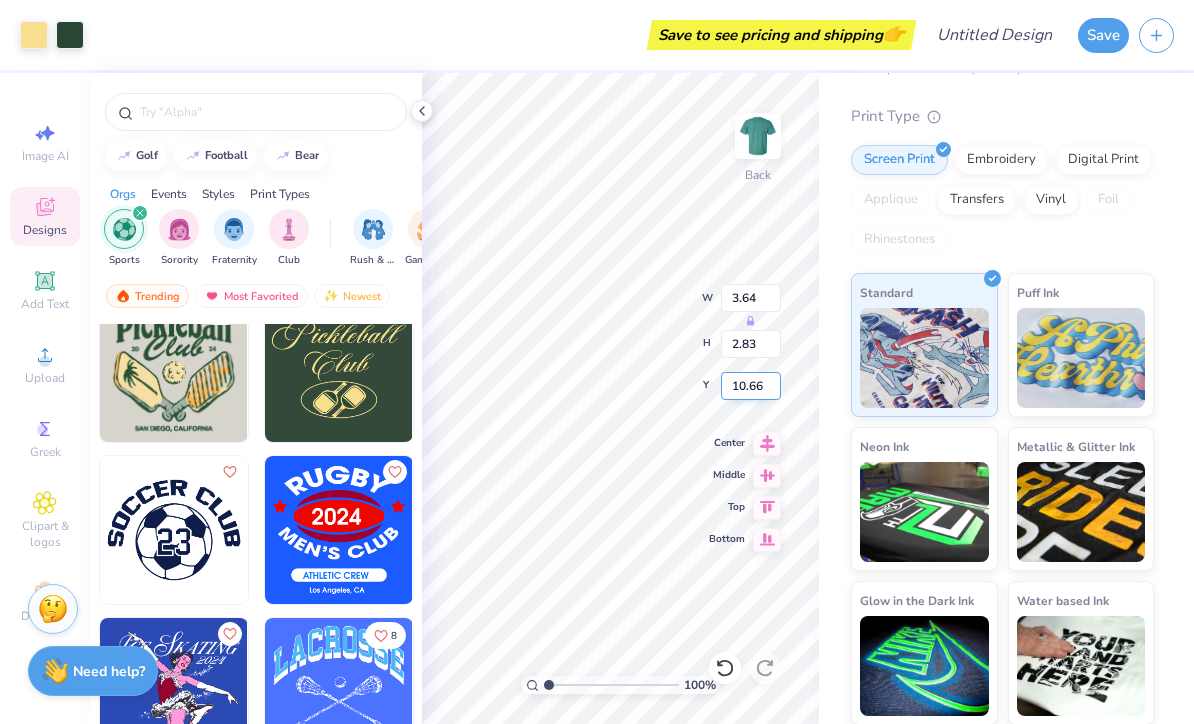 type on "9.67" 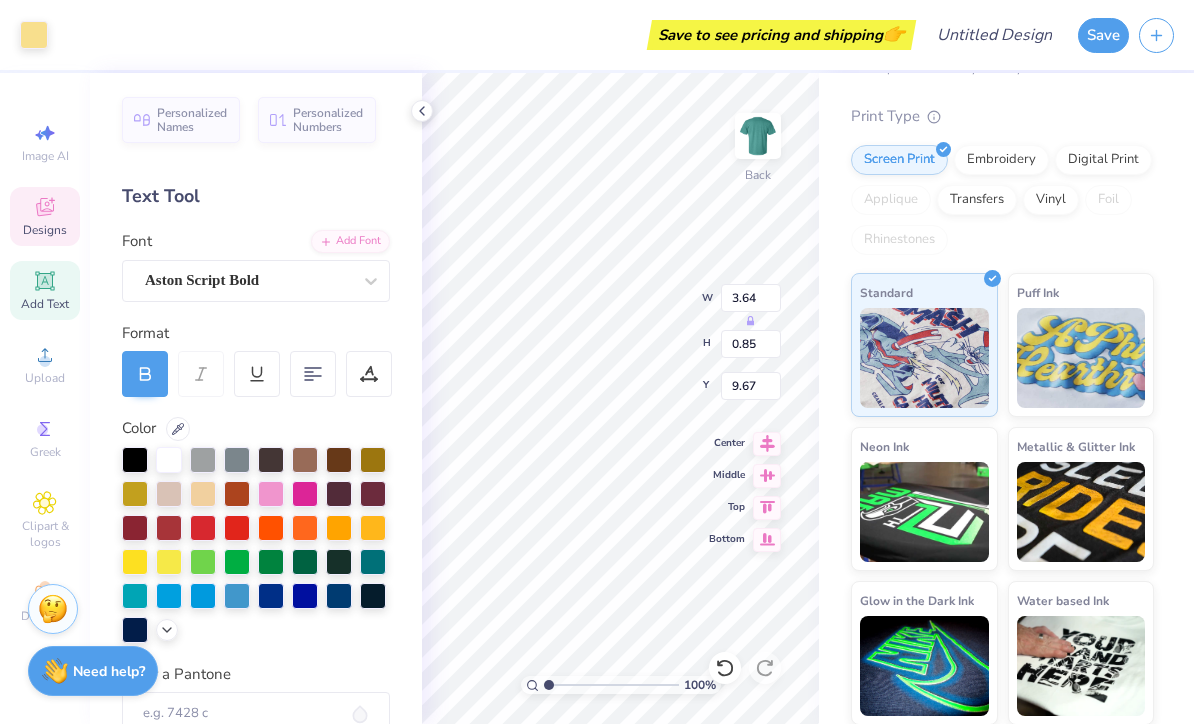 type on "9.68" 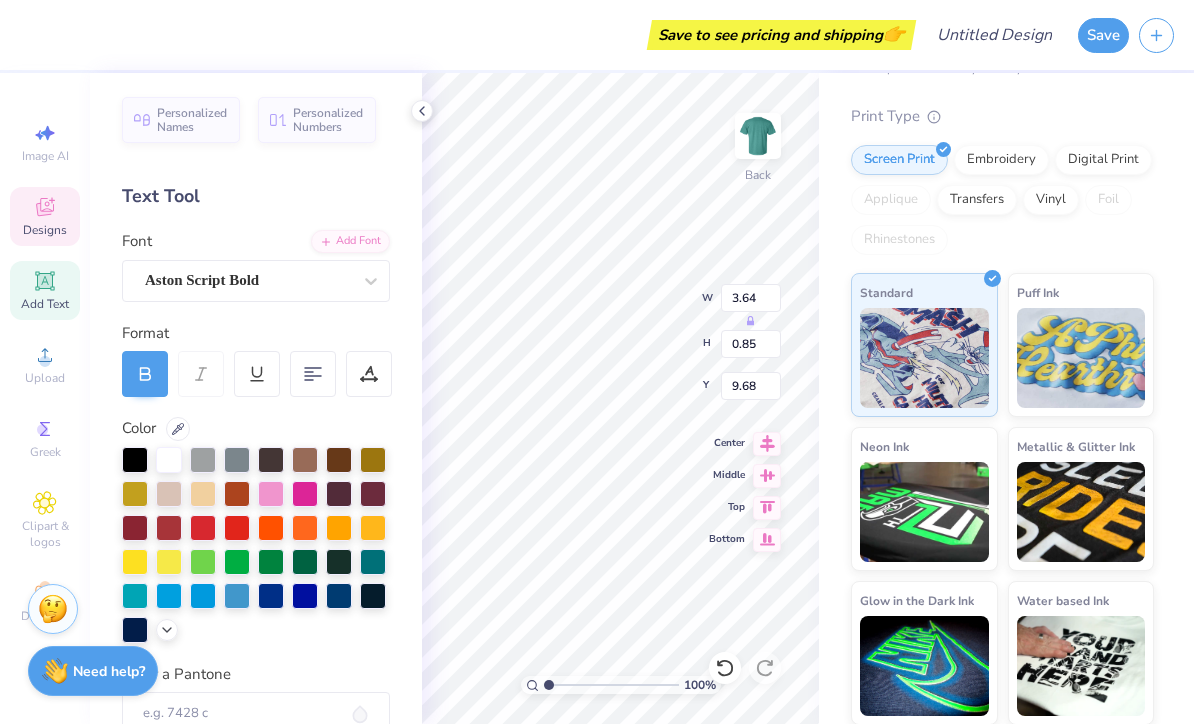 click on "Print Type" at bounding box center [1002, 116] 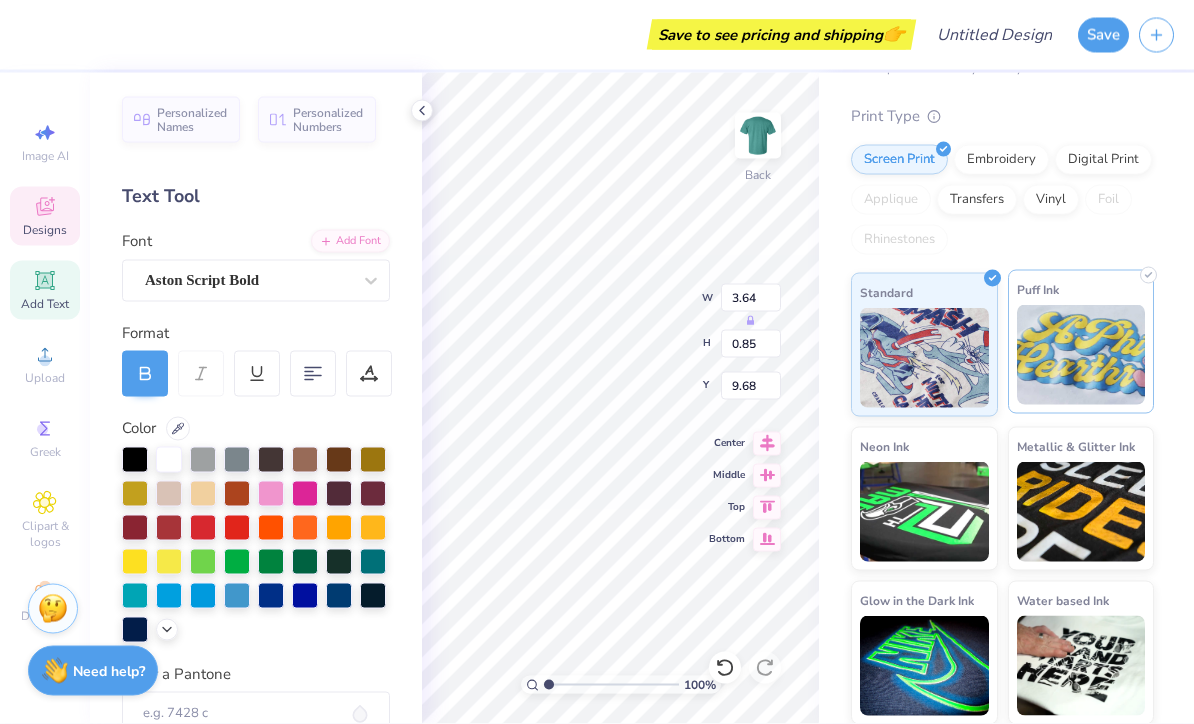 scroll, scrollTop: 0, scrollLeft: 0, axis: both 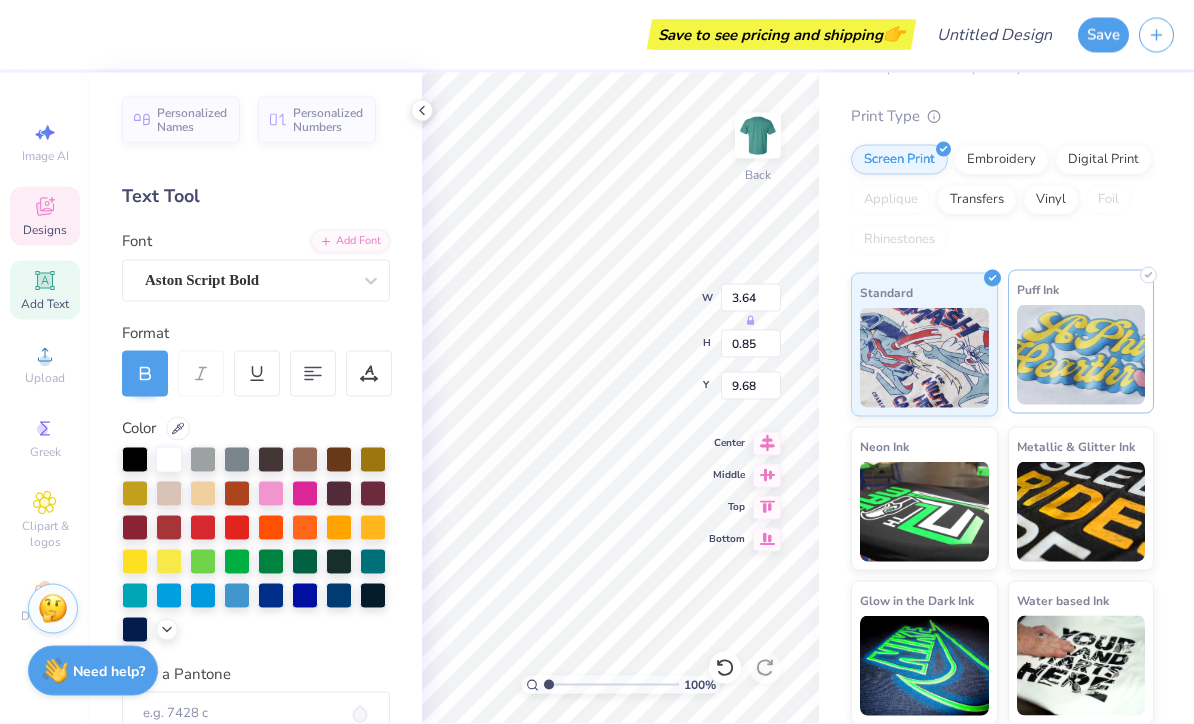 type on "P" 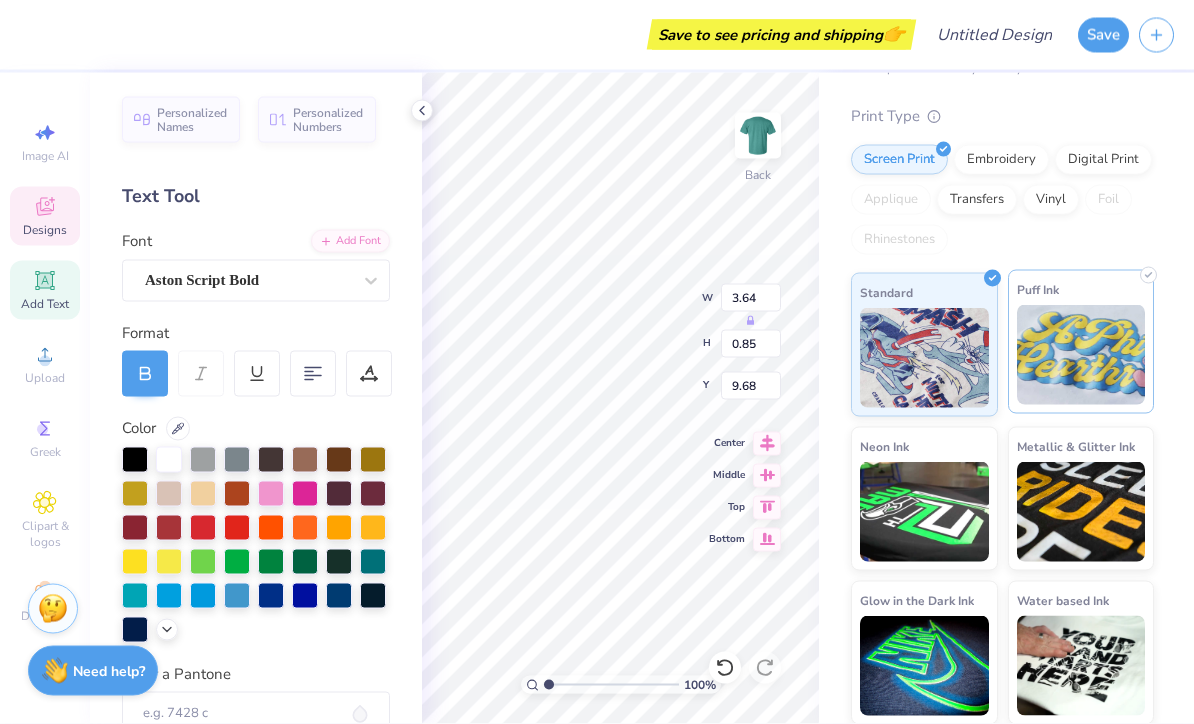 type on "1.89" 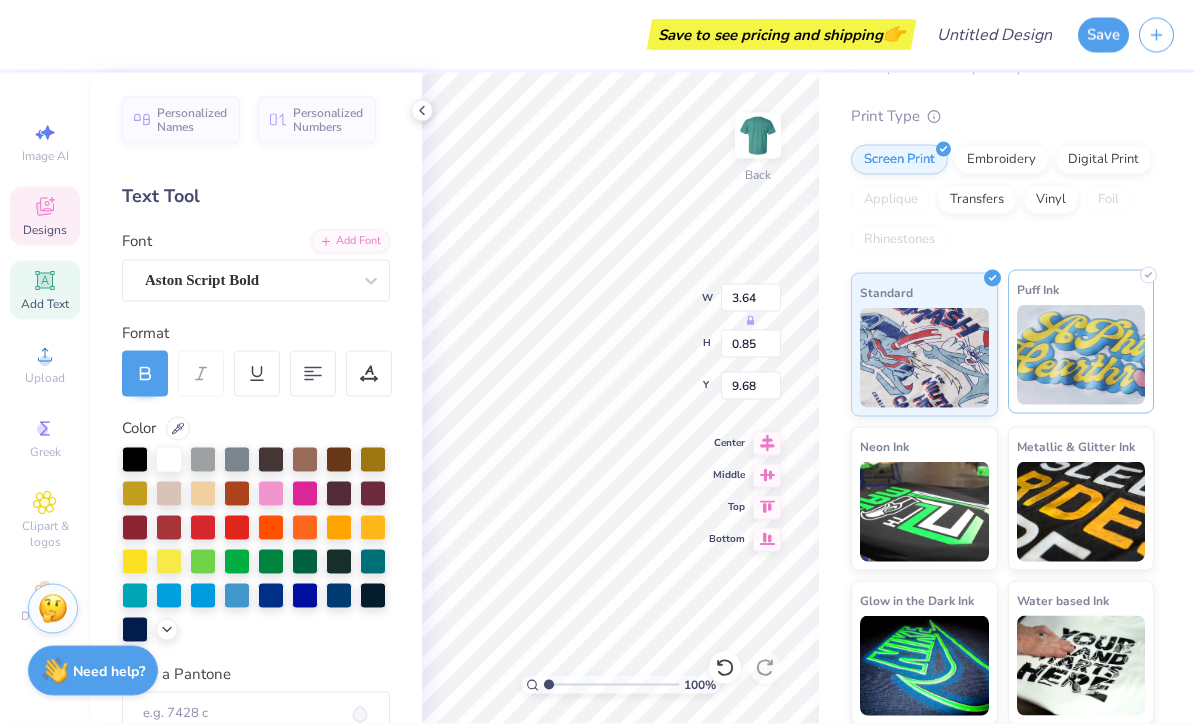 type on "0.89" 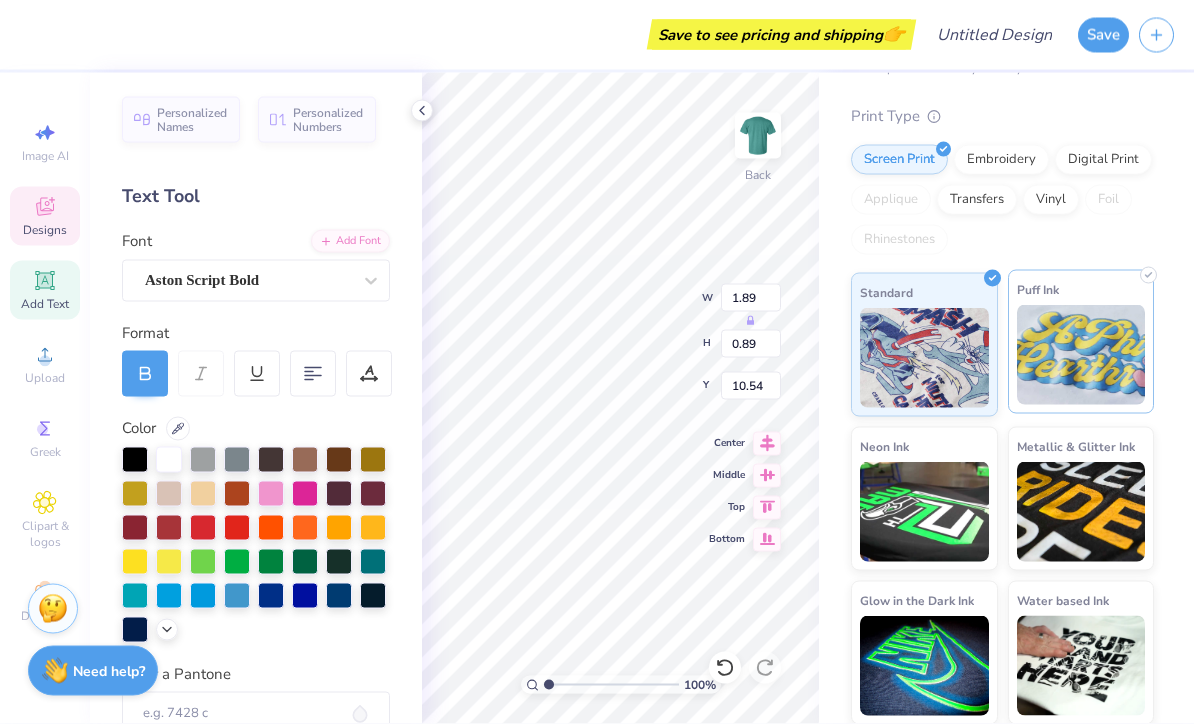 type on "0.92" 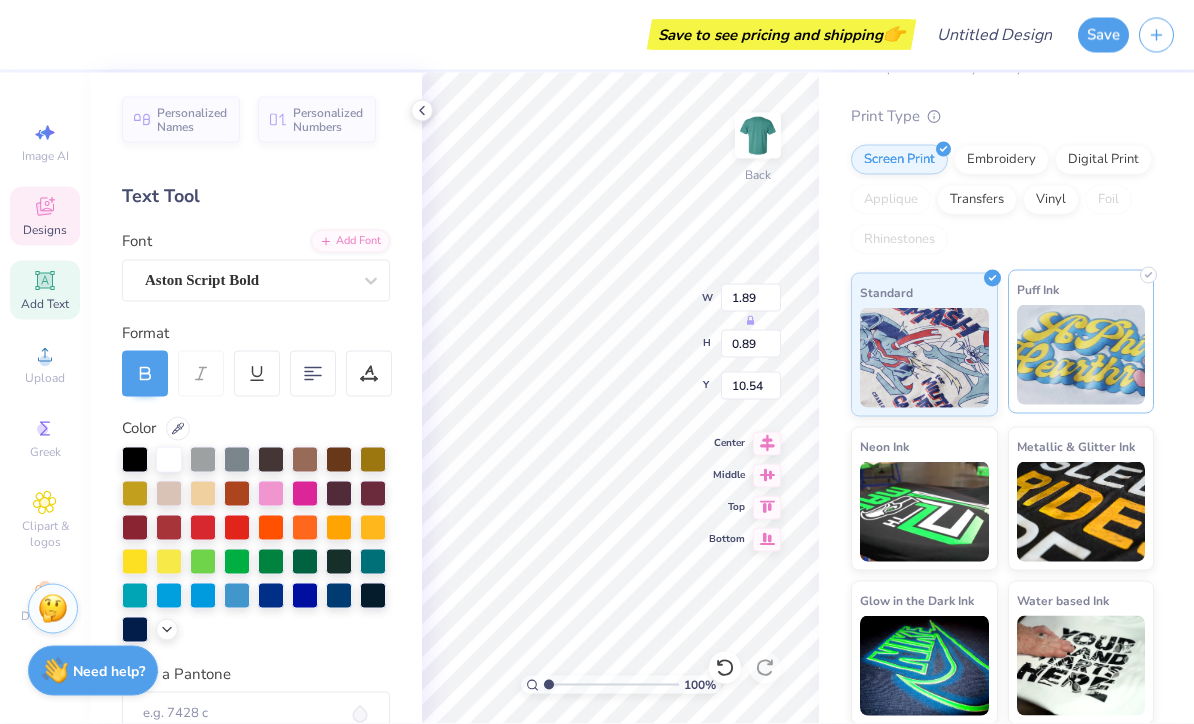 type on "0.94" 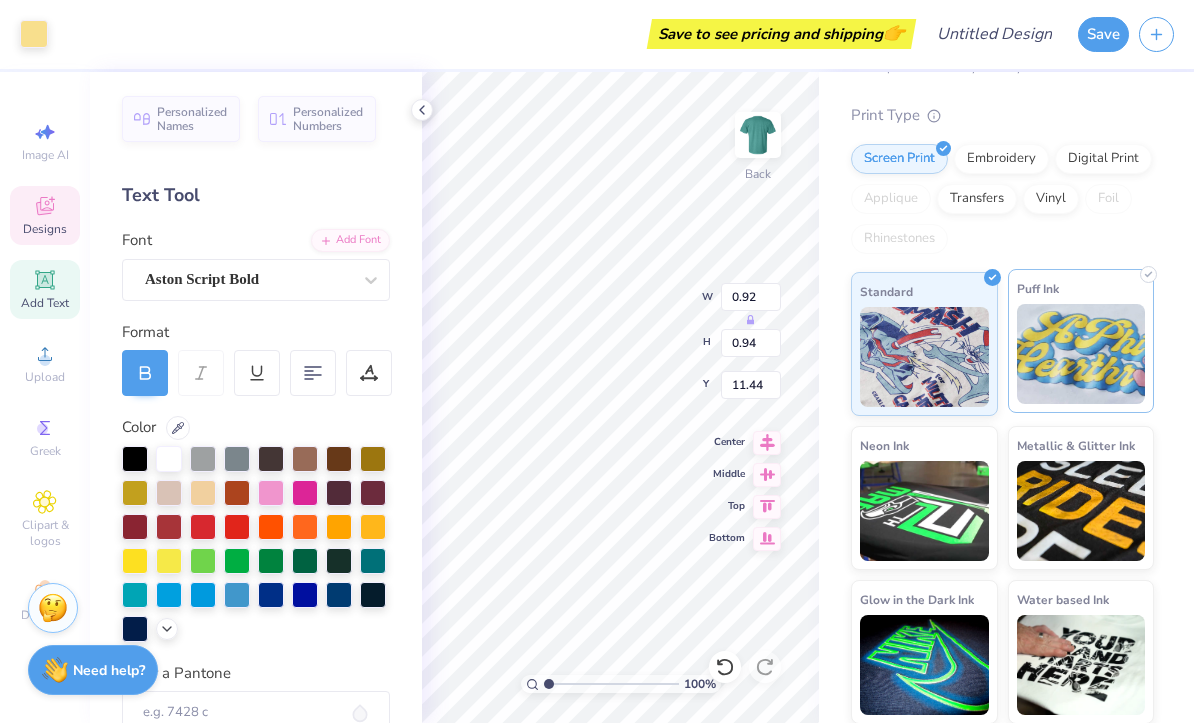 type on "0.87" 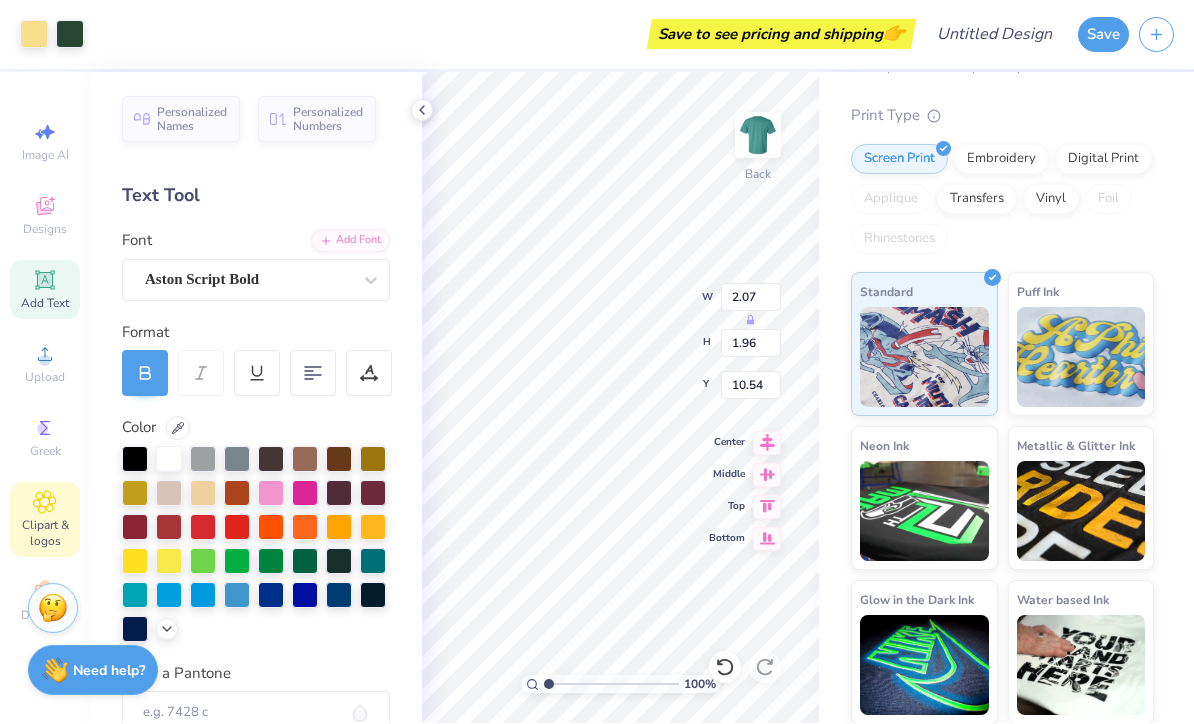 click on "Clipart & logos" at bounding box center (45, 534) 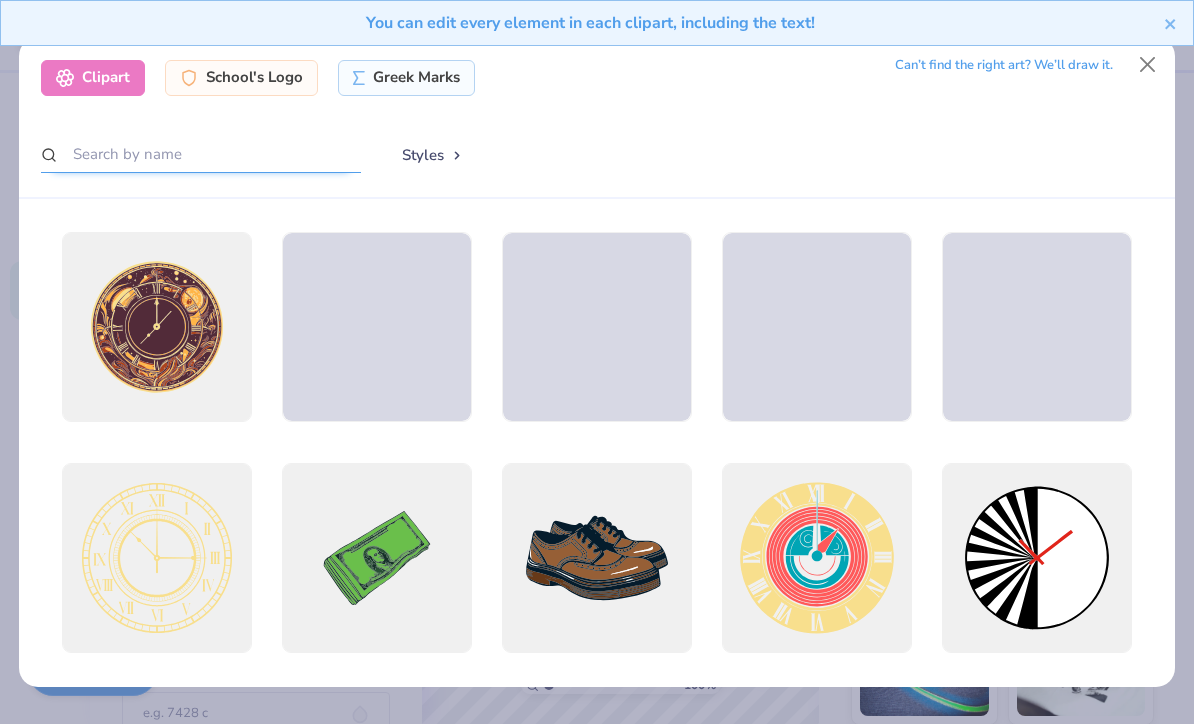 scroll, scrollTop: -2, scrollLeft: 0, axis: vertical 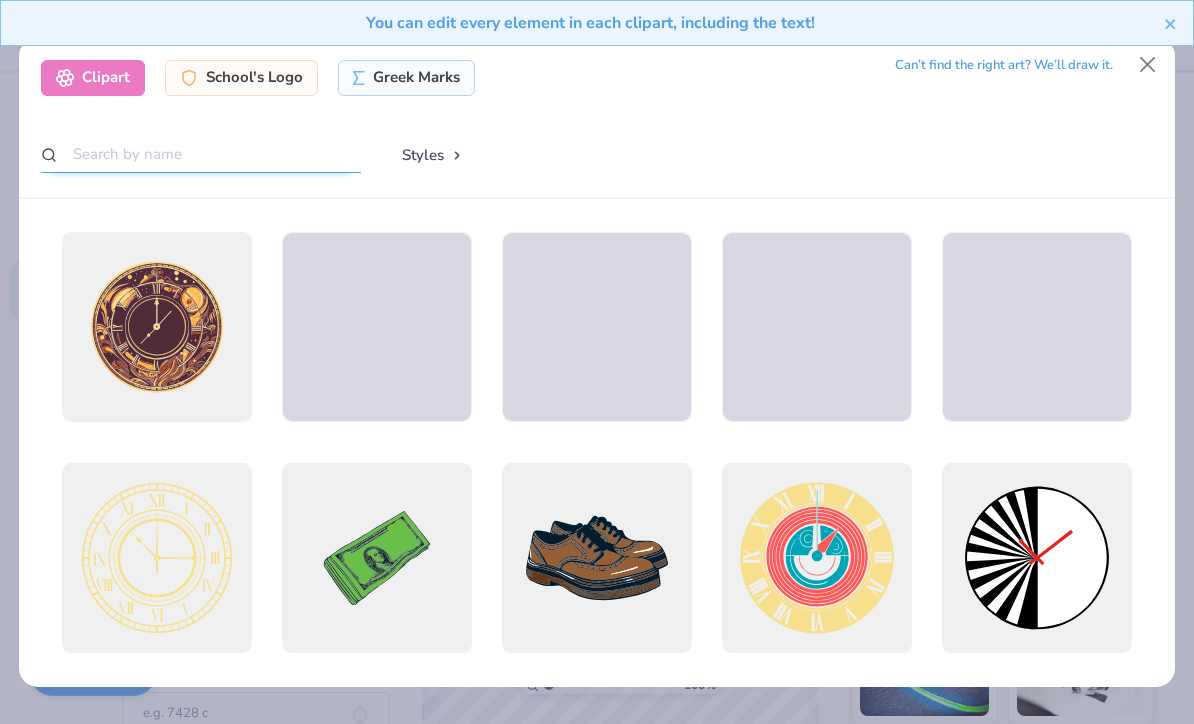 click at bounding box center [201, 154] 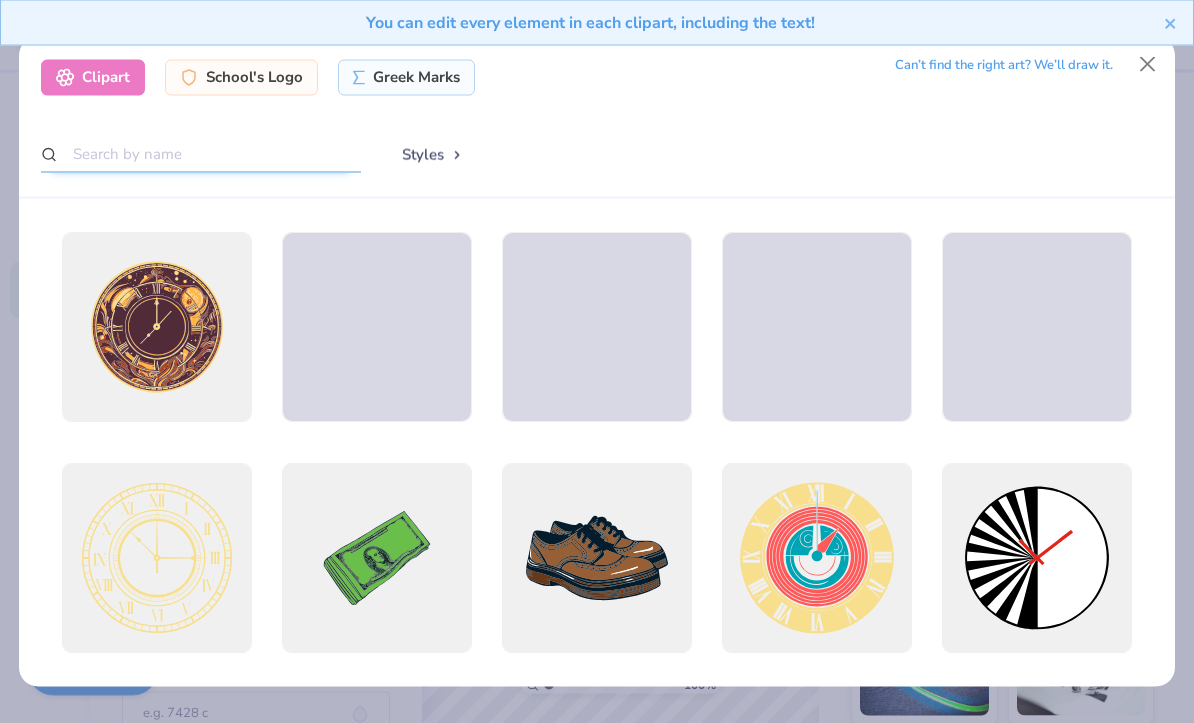scroll, scrollTop: 0, scrollLeft: 0, axis: both 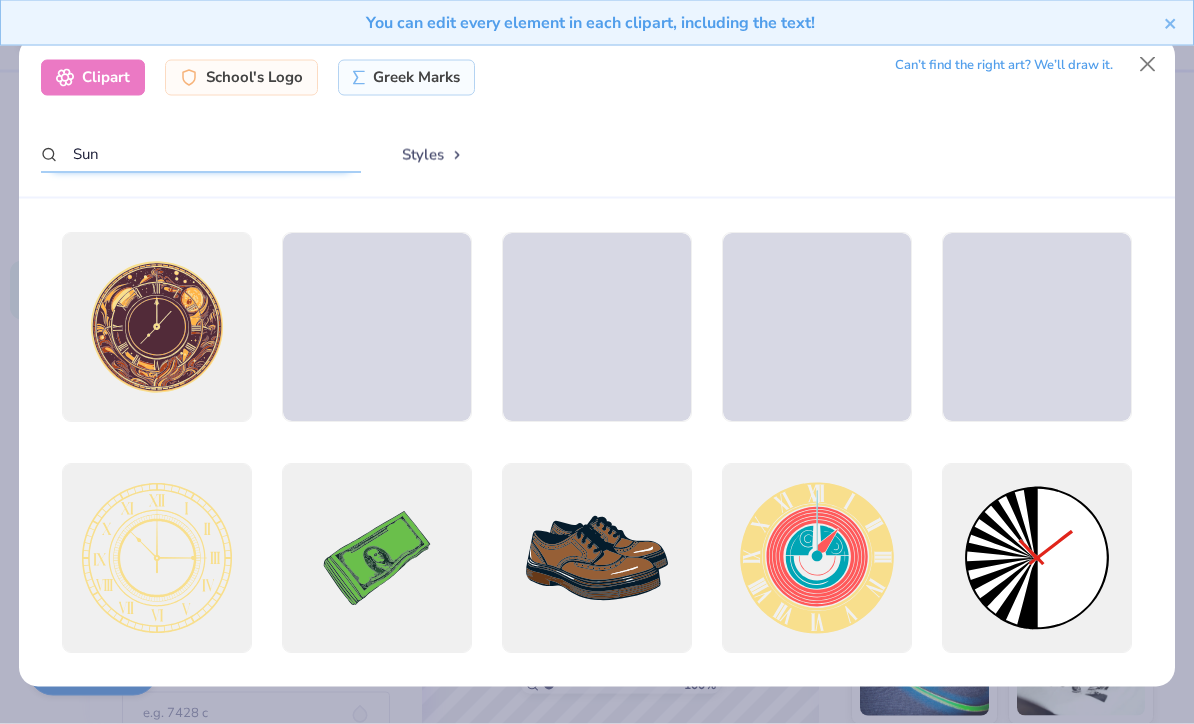 type on "Sun" 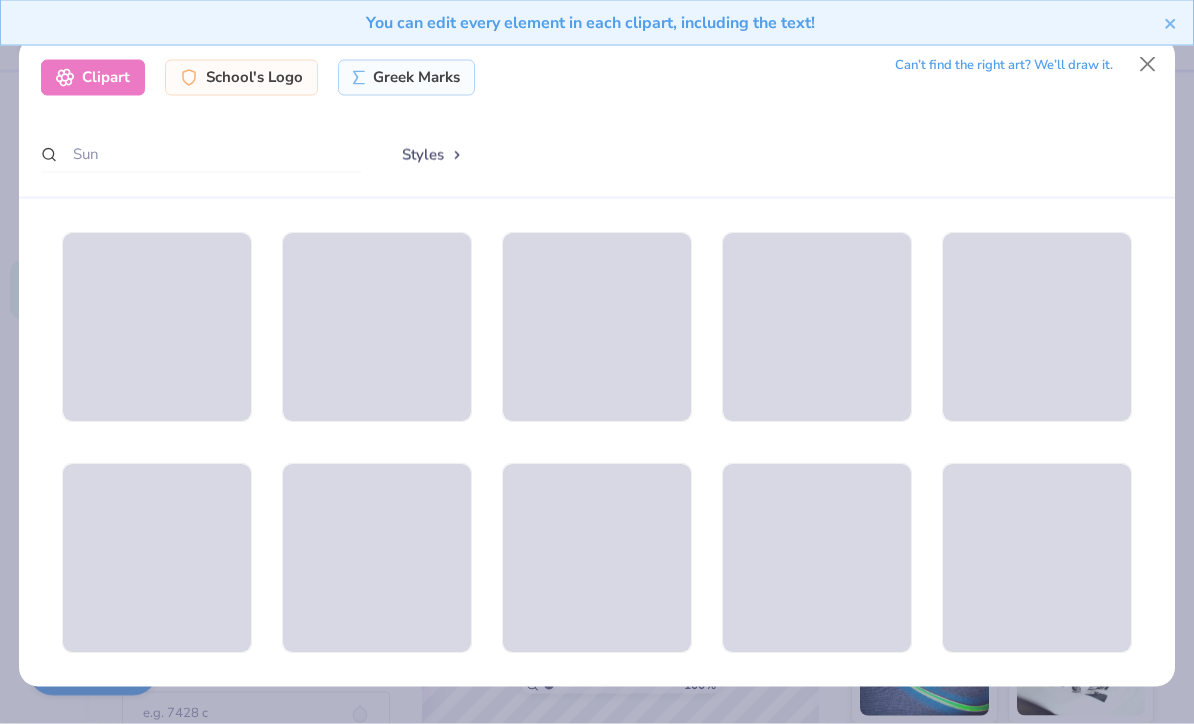 click on "You can edit every element in each clipart, including the text!" at bounding box center (597, 30) 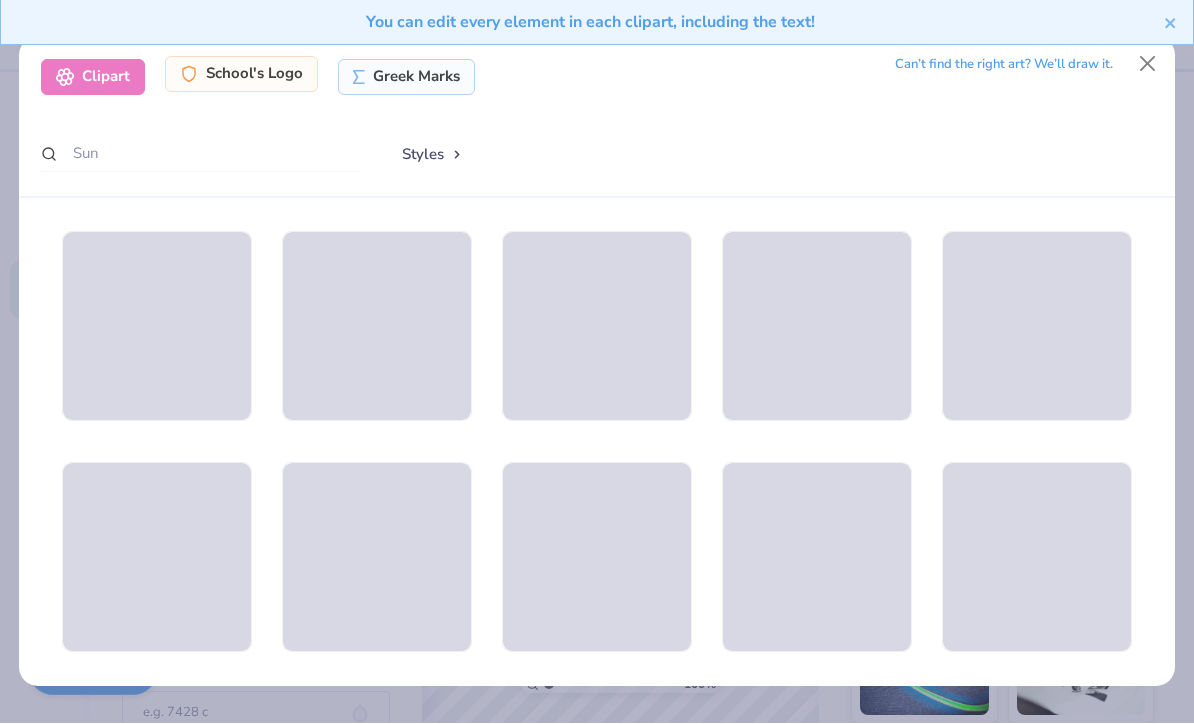 click on "School's Logo" at bounding box center (241, 75) 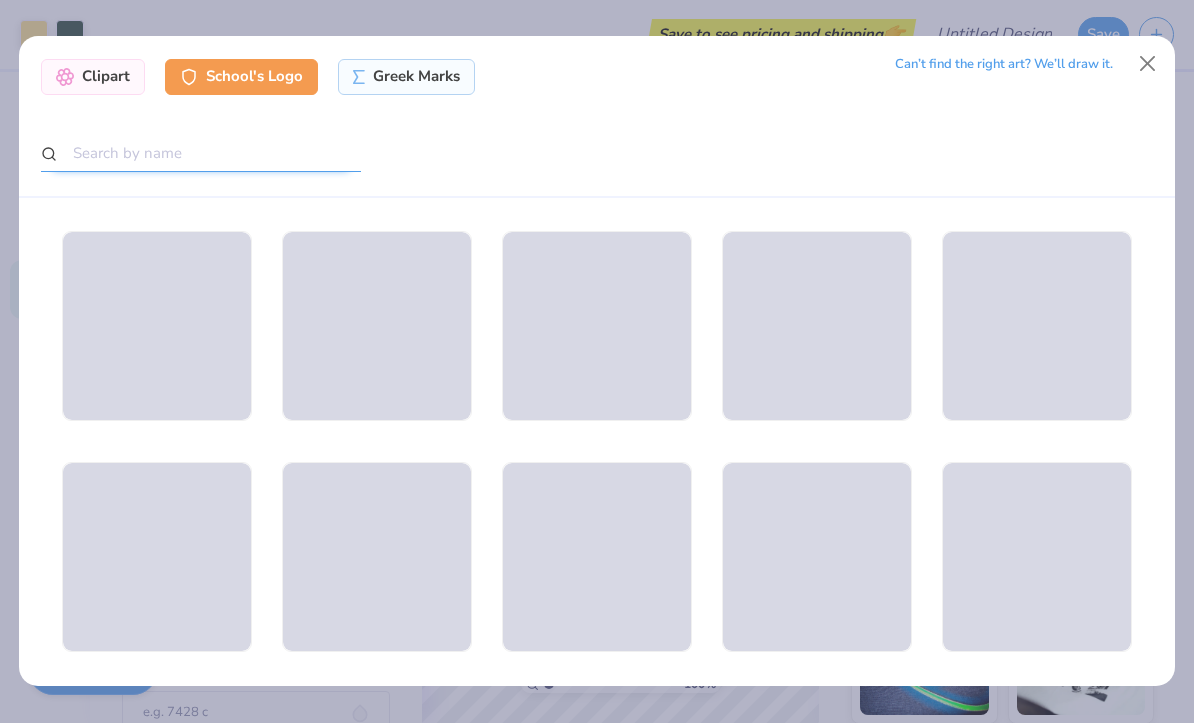click at bounding box center [201, 154] 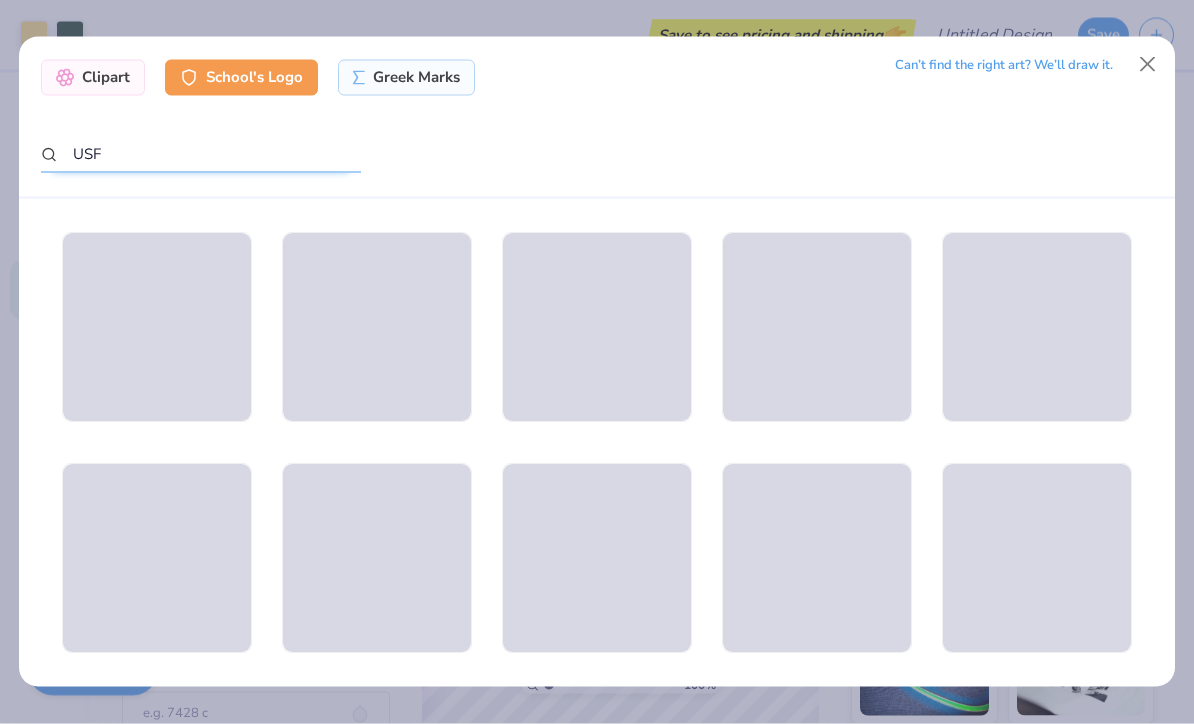 type on "USF" 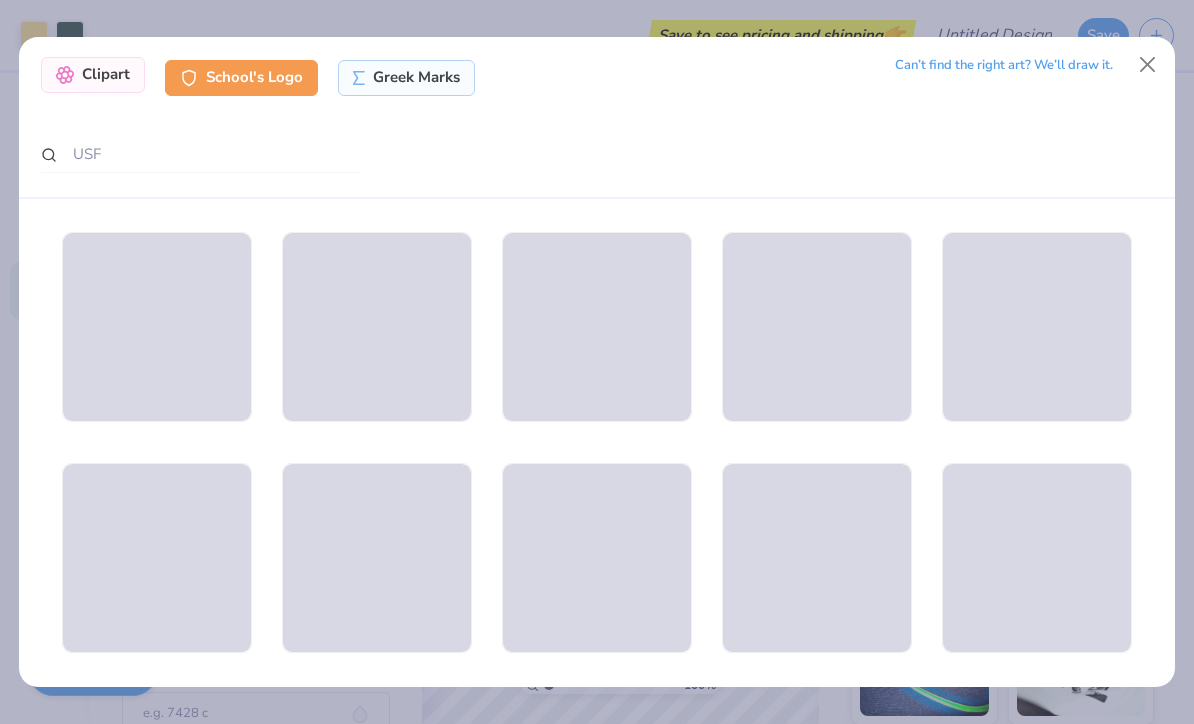 click on "Clipart School's Logo Greek Marks" at bounding box center (258, 78) 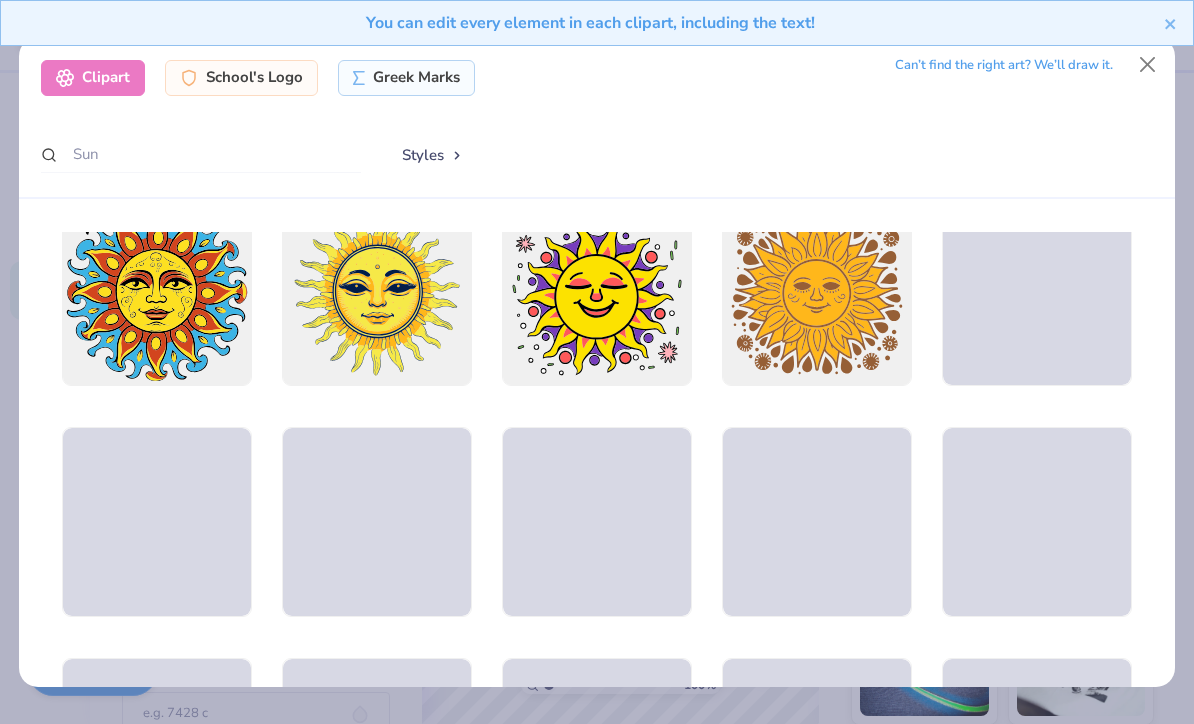 scroll, scrollTop: 841, scrollLeft: 0, axis: vertical 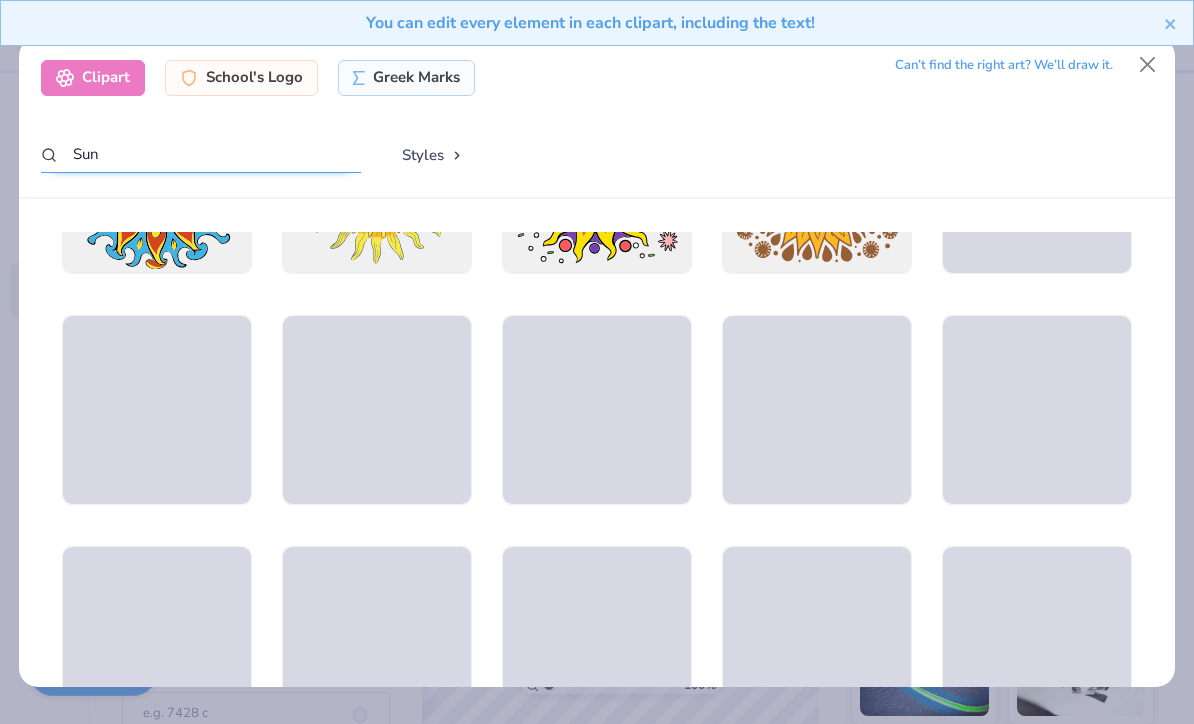 click on "Sun" at bounding box center (201, 154) 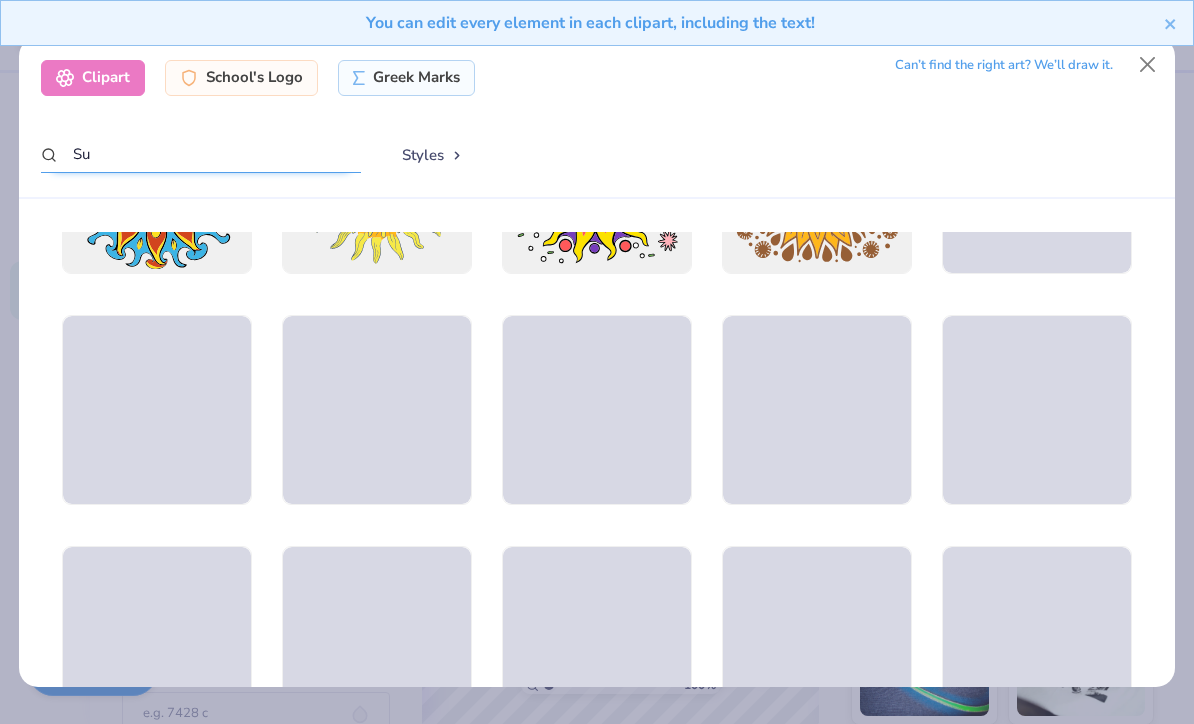 type on "S" 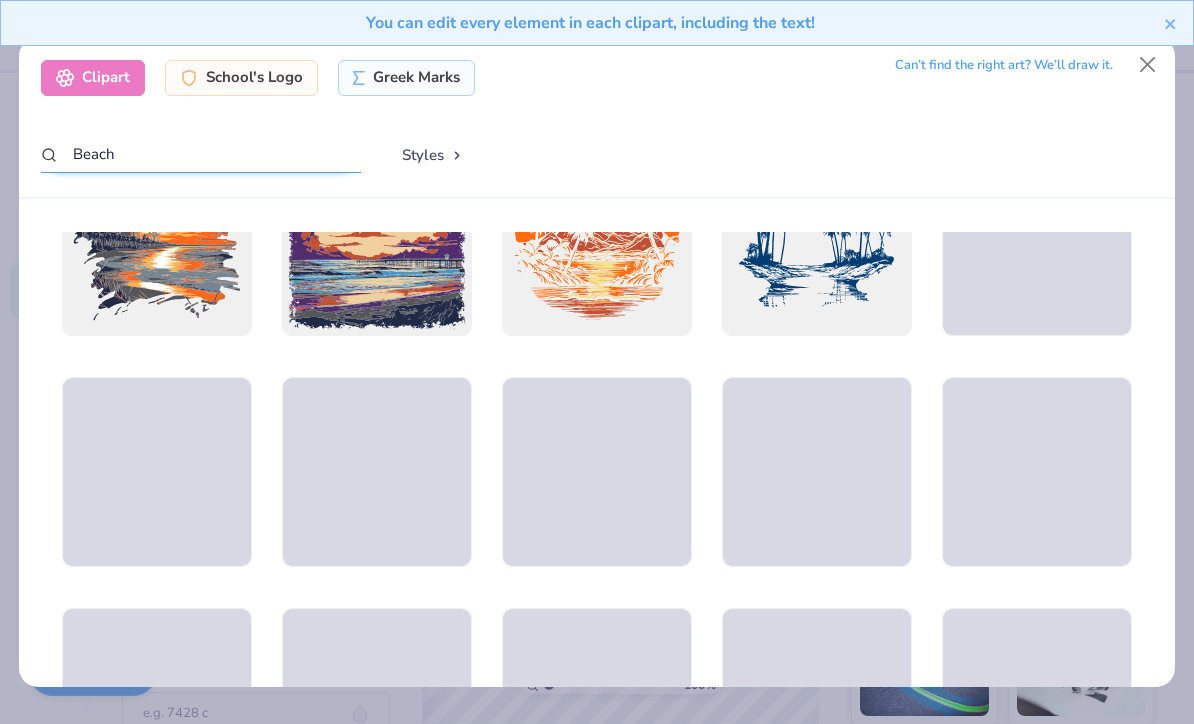 scroll, scrollTop: 2775, scrollLeft: 0, axis: vertical 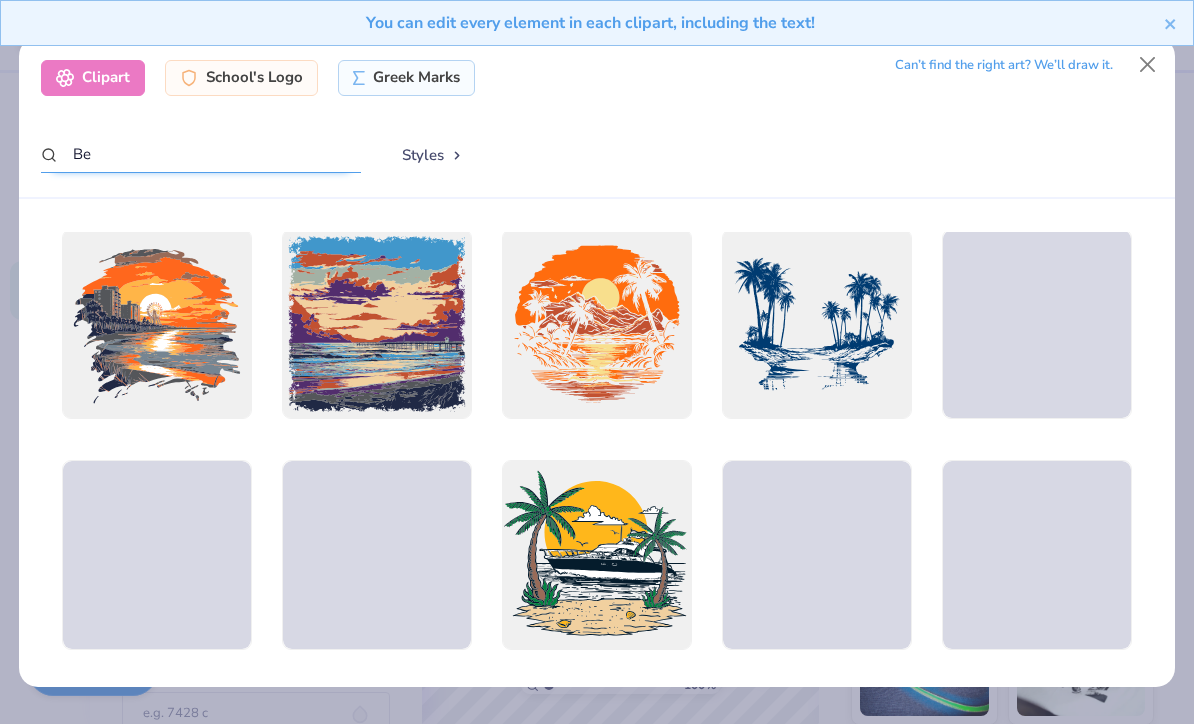 type on "B" 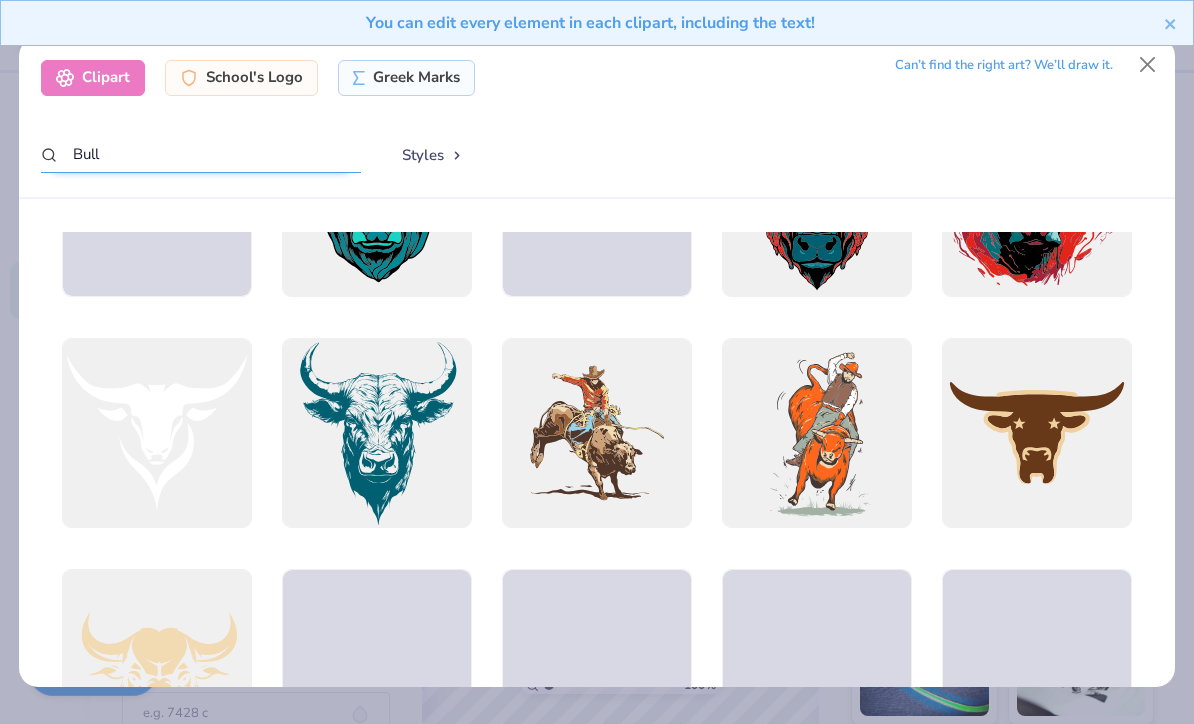 scroll, scrollTop: 126, scrollLeft: 0, axis: vertical 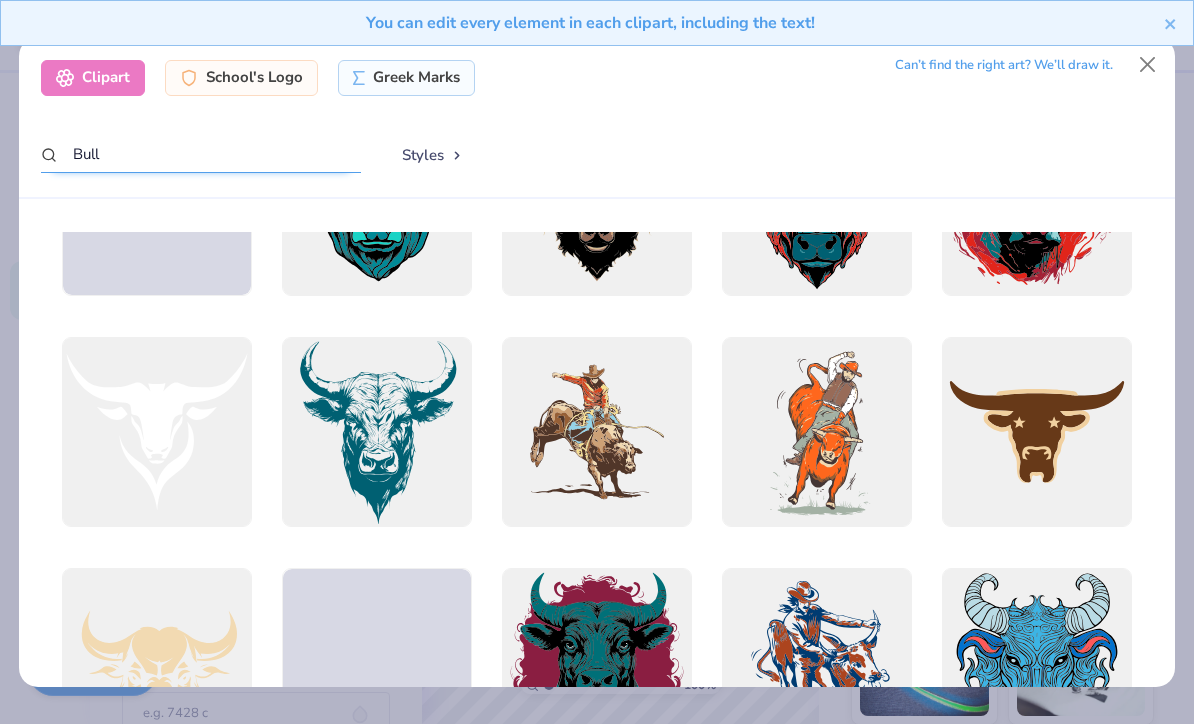 click on "Bull" at bounding box center [201, 154] 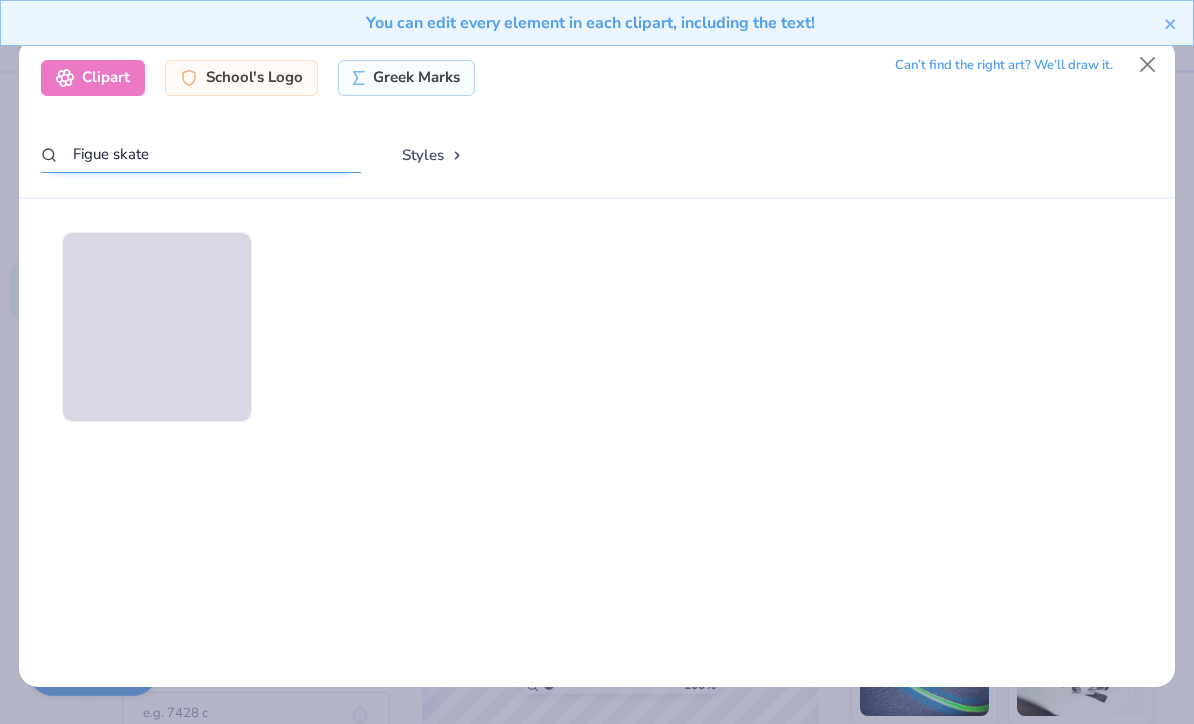 click on "Figue skate" at bounding box center [201, 154] 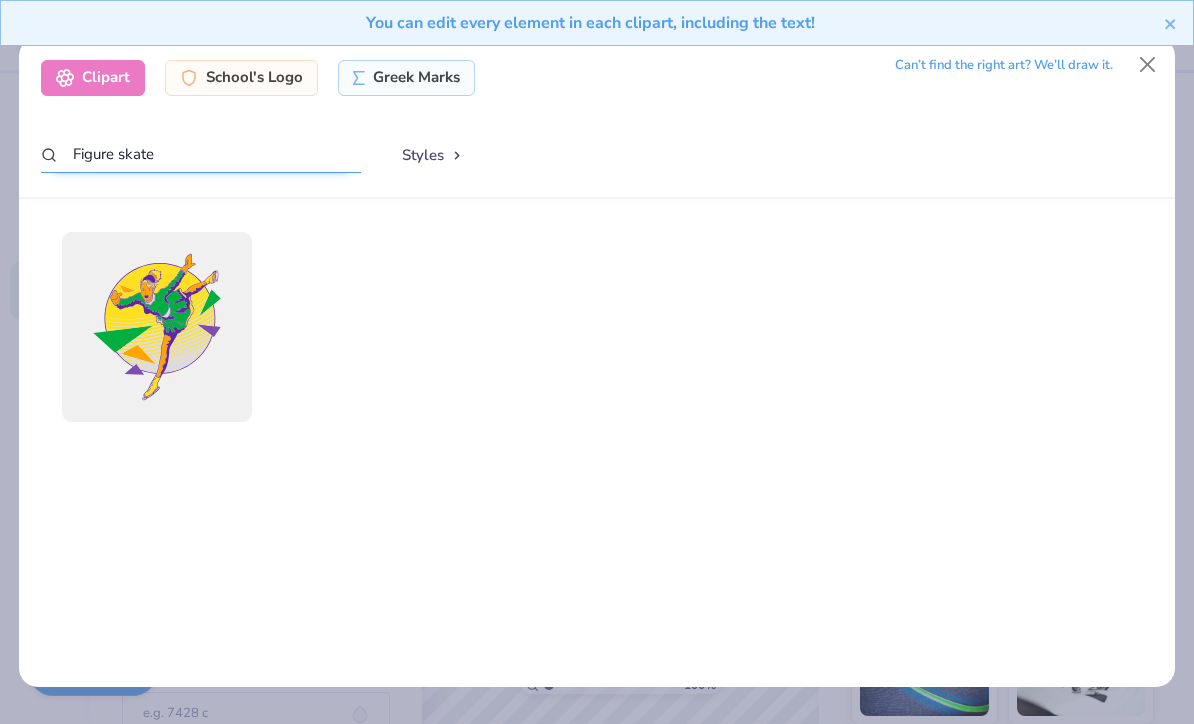 click on "Figure skate" at bounding box center (201, 154) 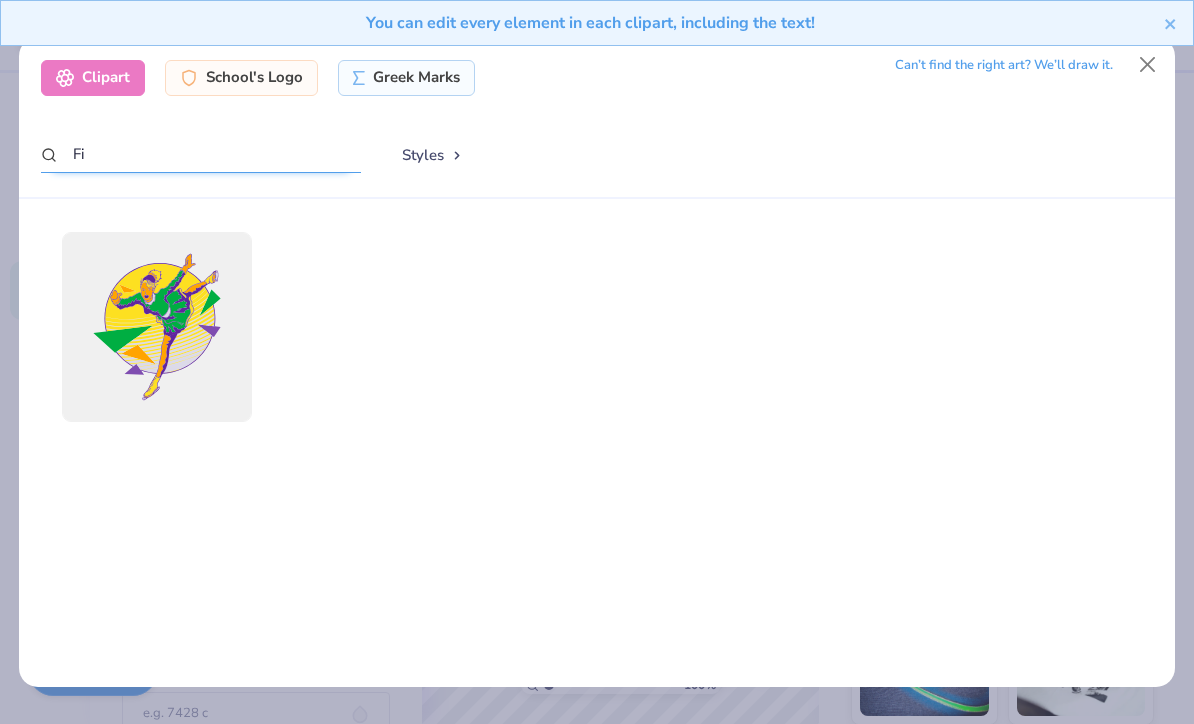 type on "F" 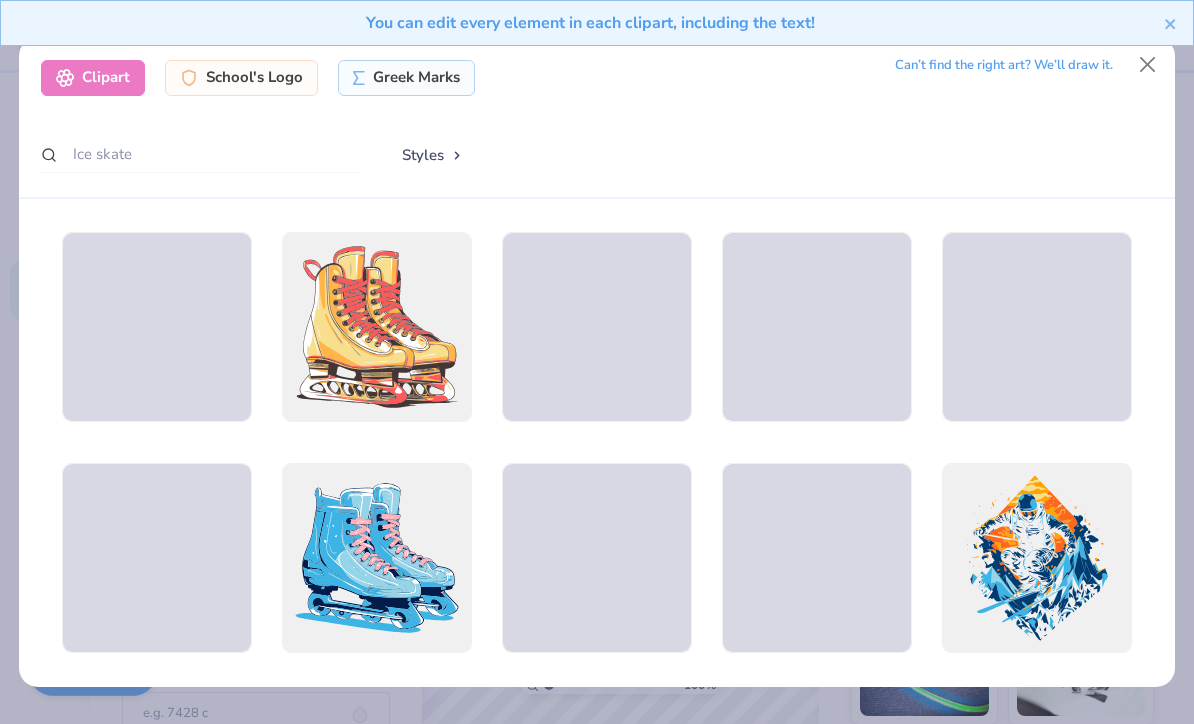 click on "Clipart School's Logo Greek Marks Can’t find the right art? We’ll draw it. Ice skate Styles" at bounding box center (597, 118) 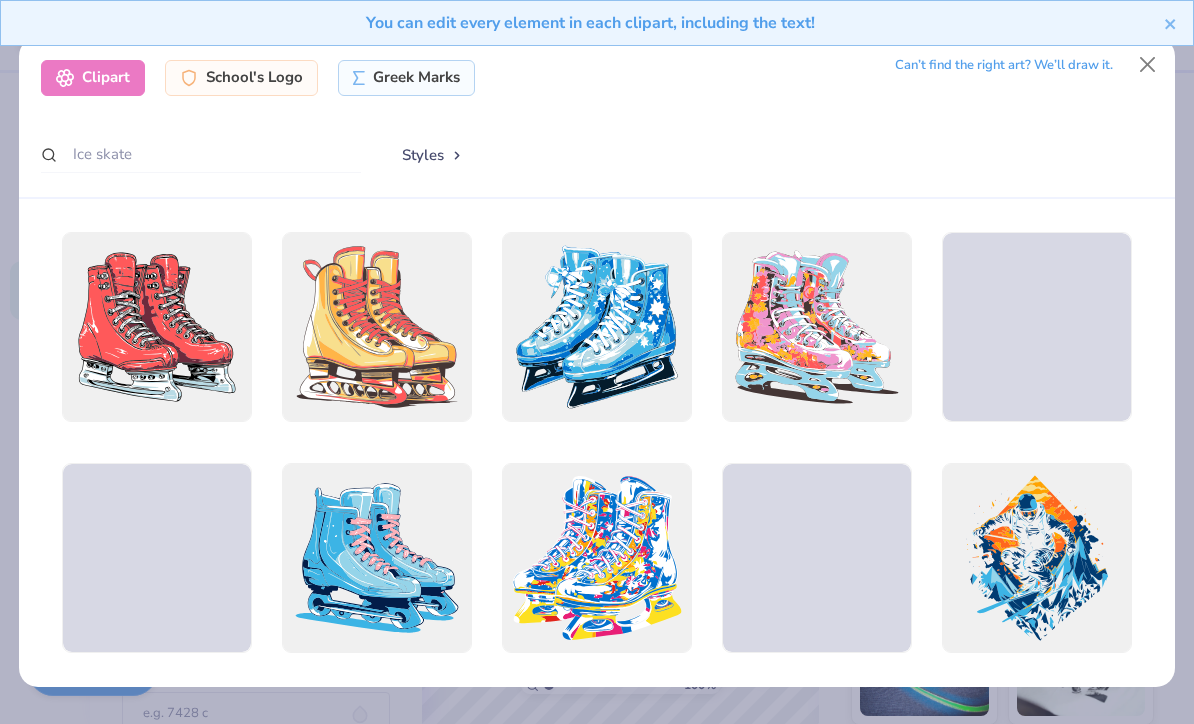 scroll, scrollTop: 0, scrollLeft: 0, axis: both 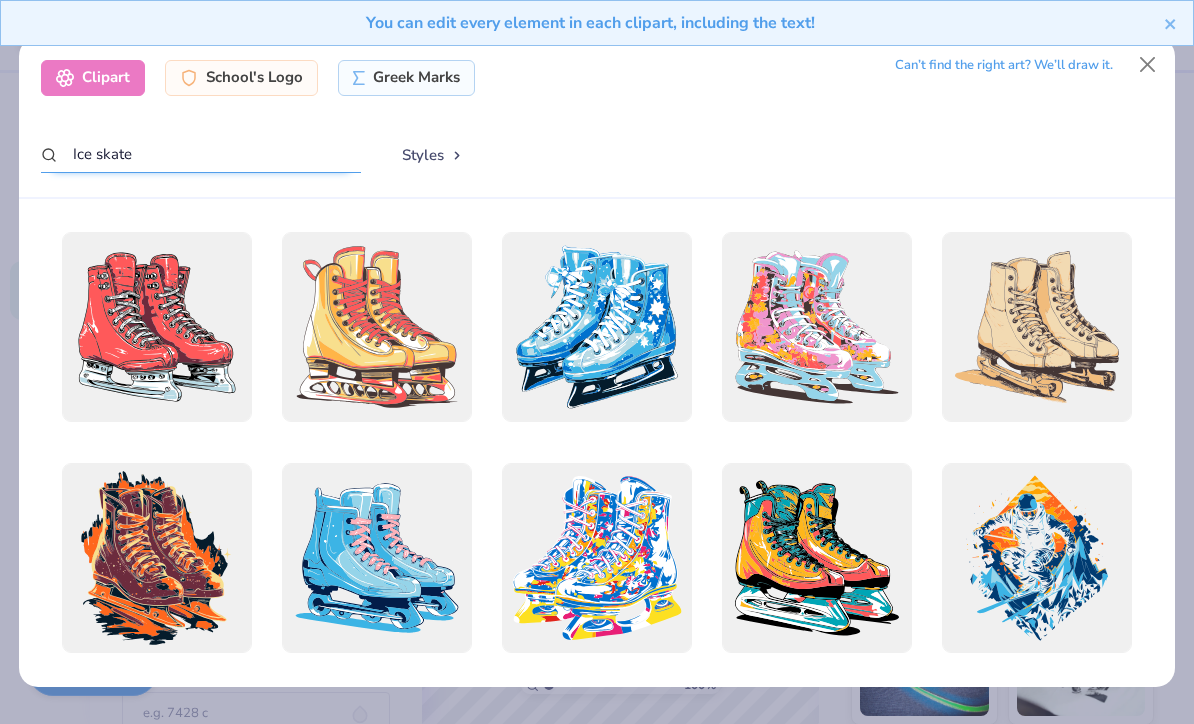 click on "Ice skate" at bounding box center [201, 154] 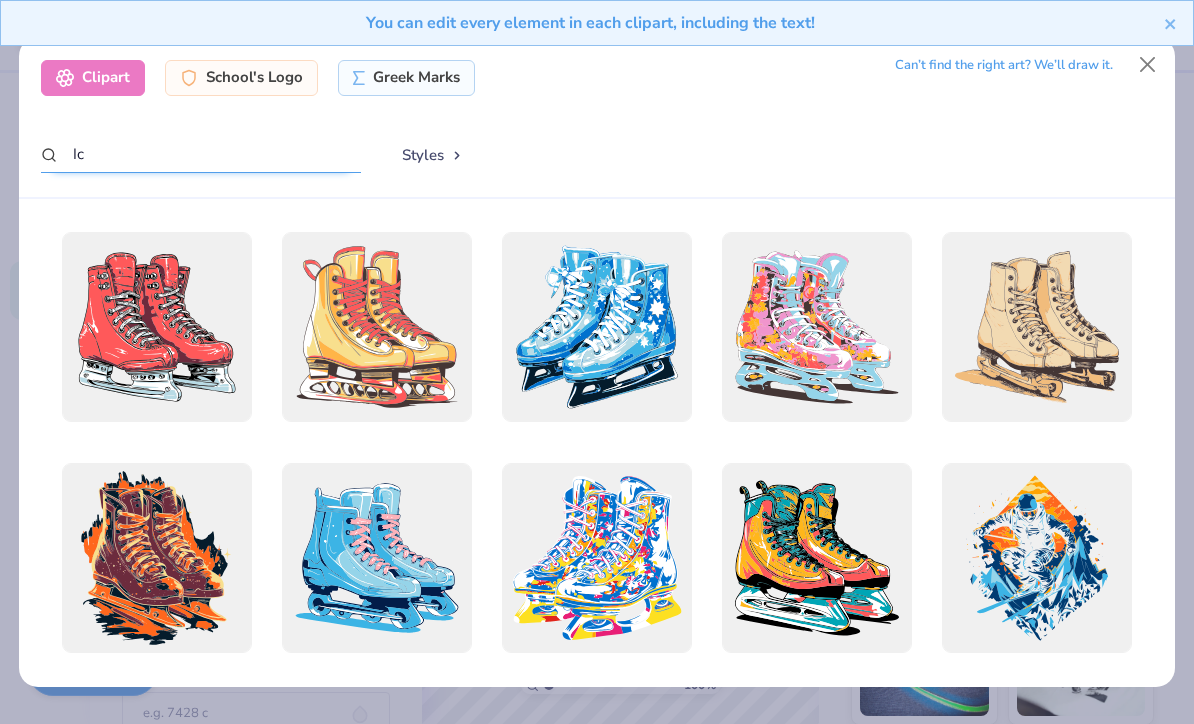 type on "I" 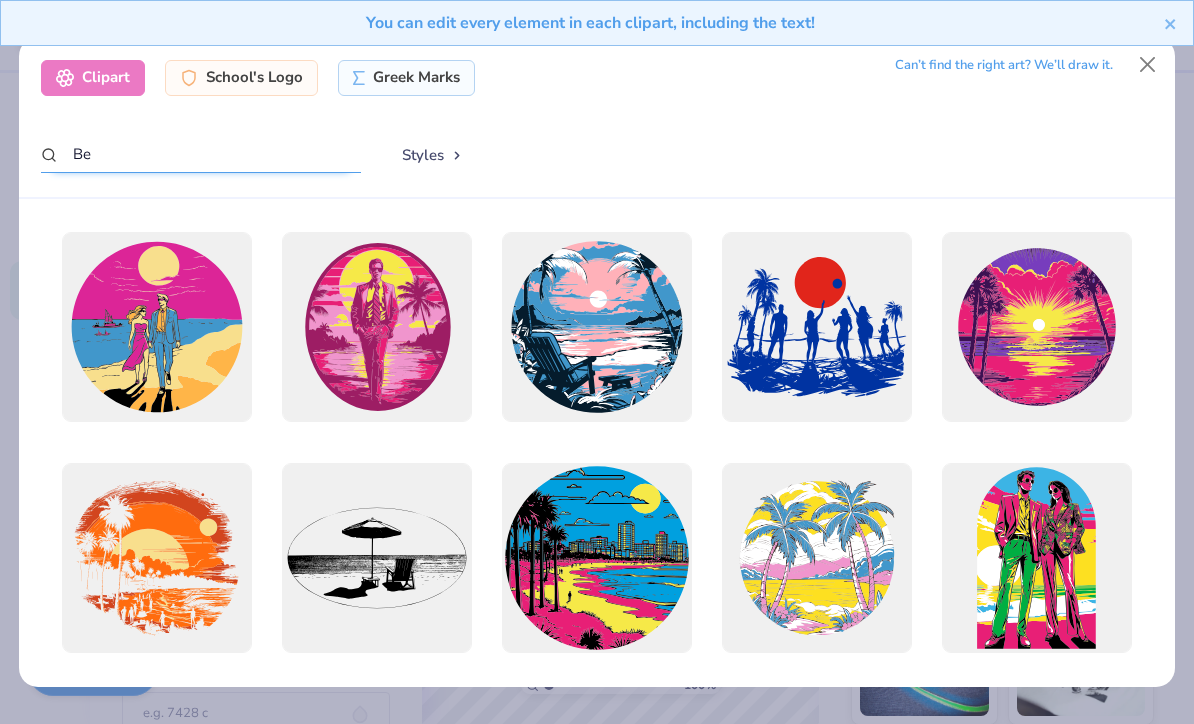 type on "B" 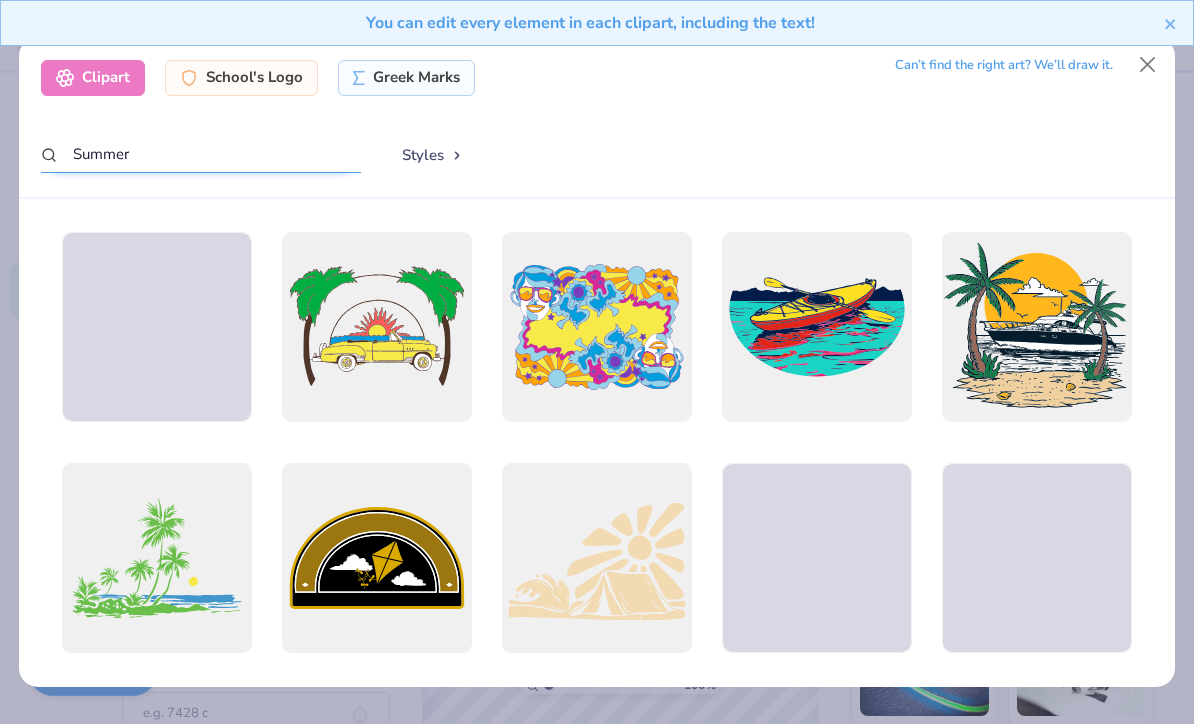 scroll, scrollTop: 0, scrollLeft: 0, axis: both 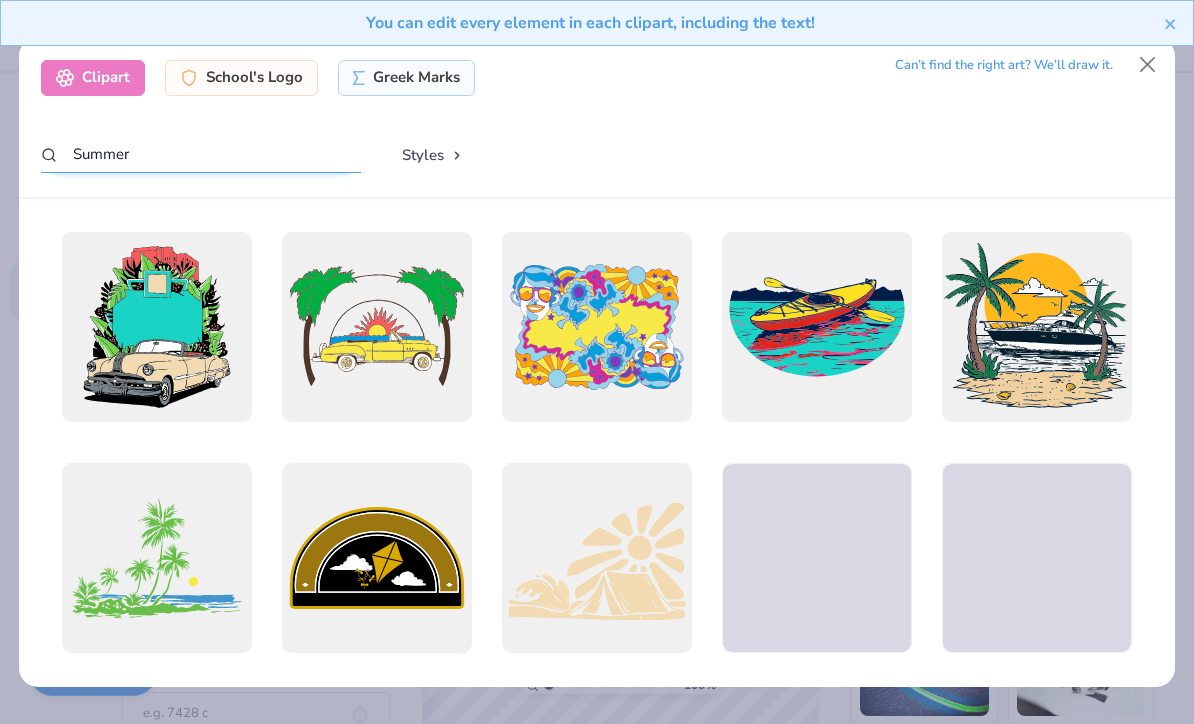 click on "Summer" at bounding box center [201, 154] 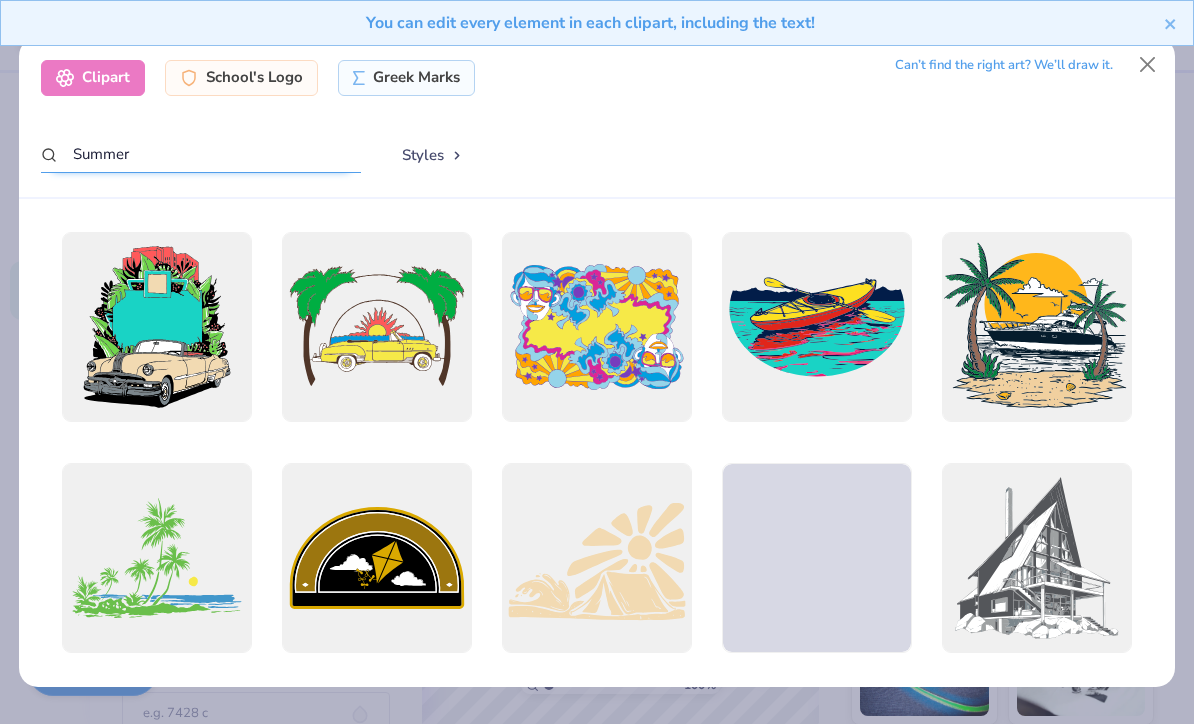 click on "Summer" at bounding box center (201, 154) 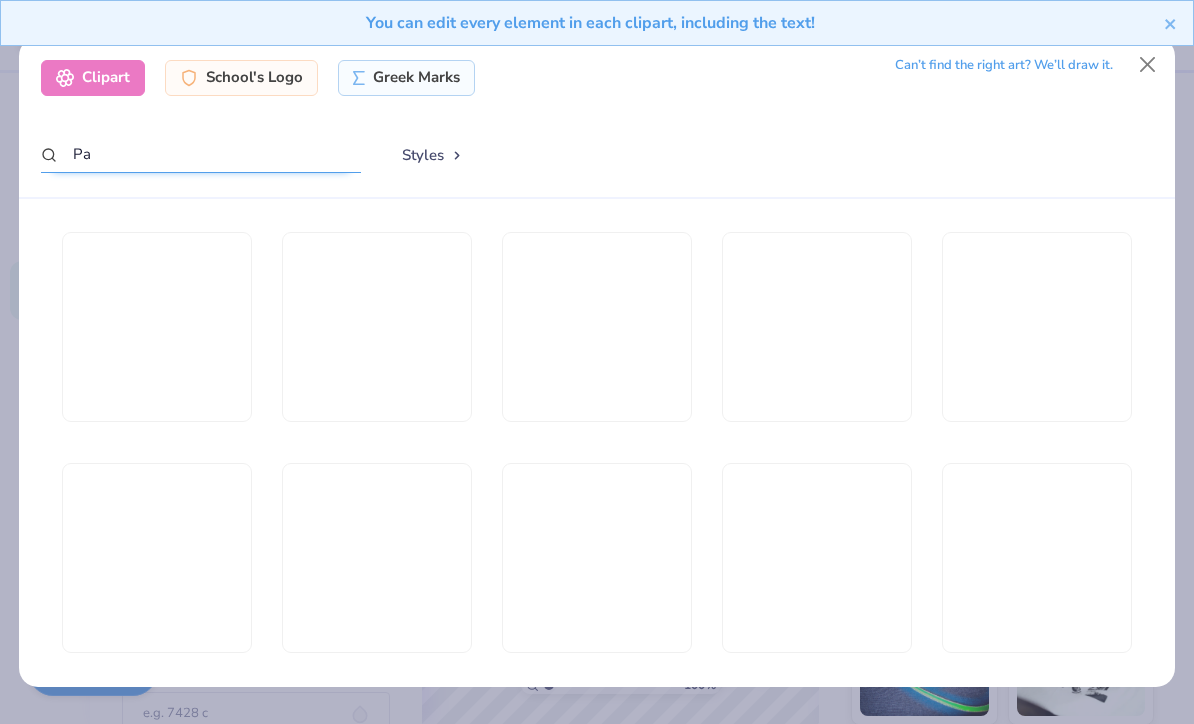 type on "P" 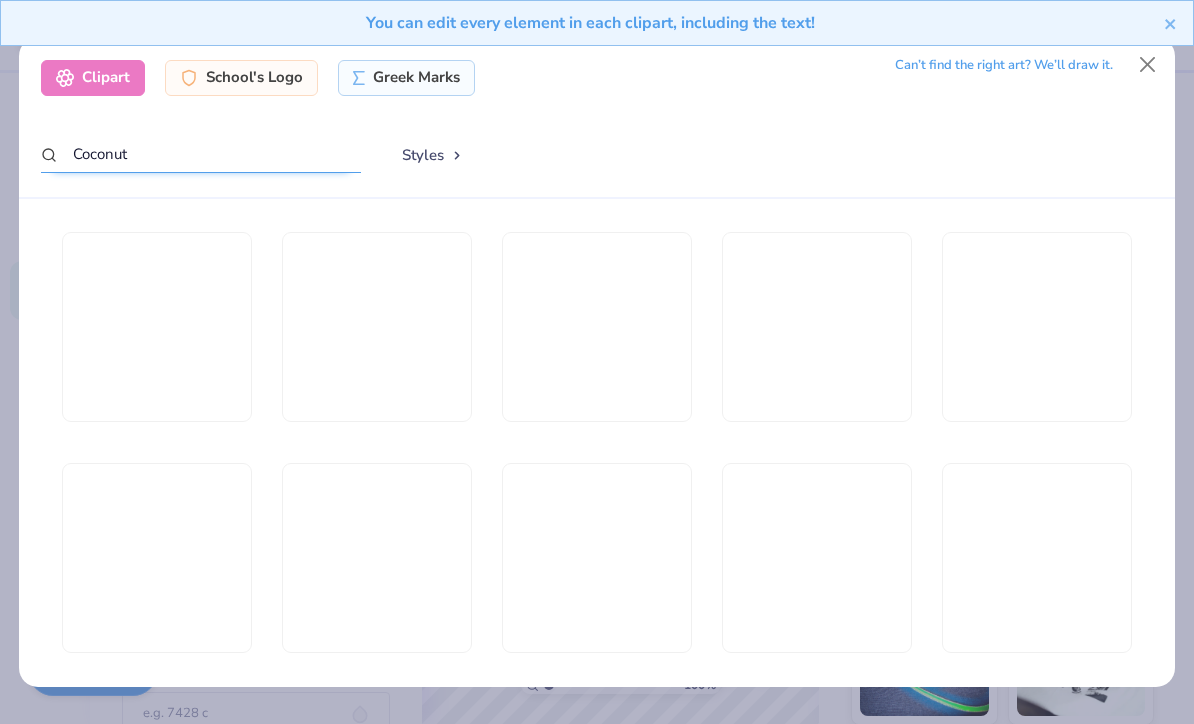 type on "Coconut" 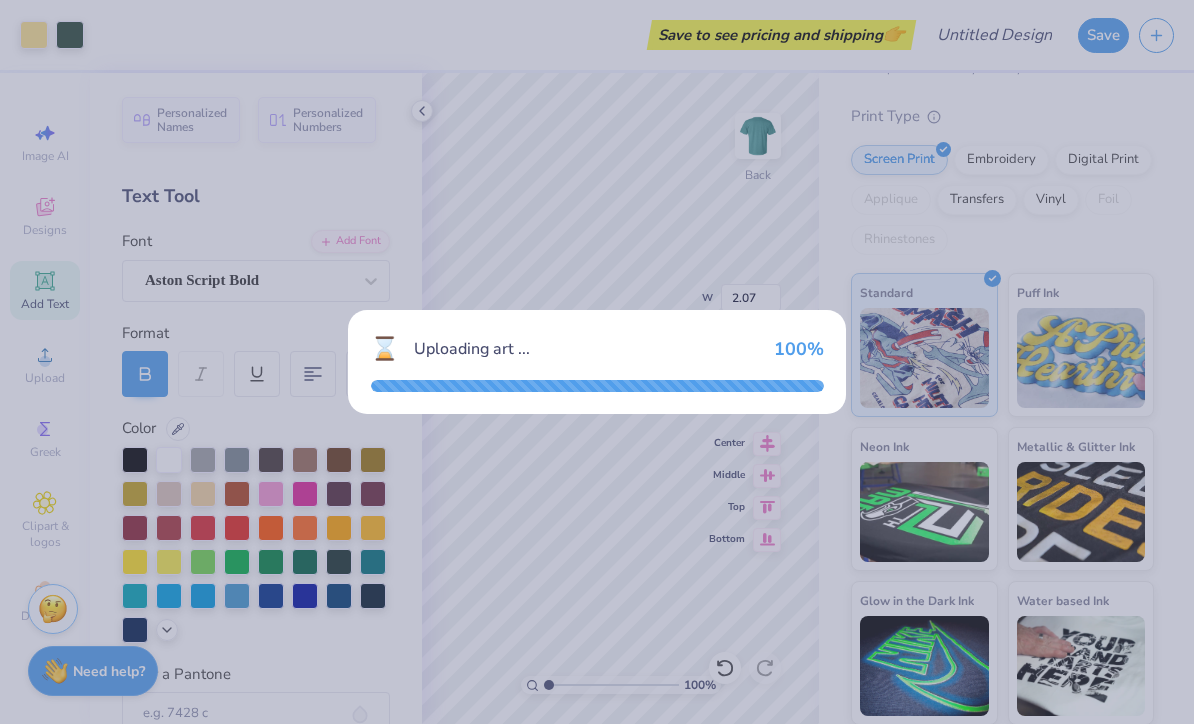 click on "⌛ Uploading art ... 100 %" at bounding box center (597, 362) 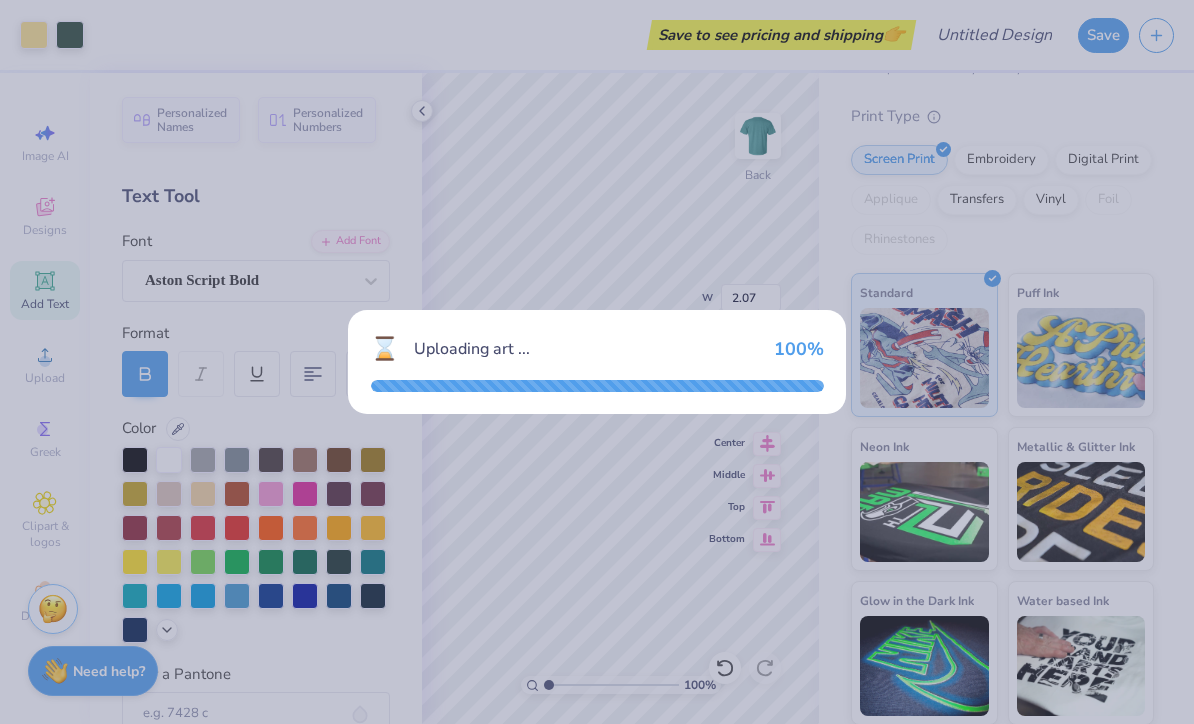 click on "100 %" at bounding box center [799, 349] 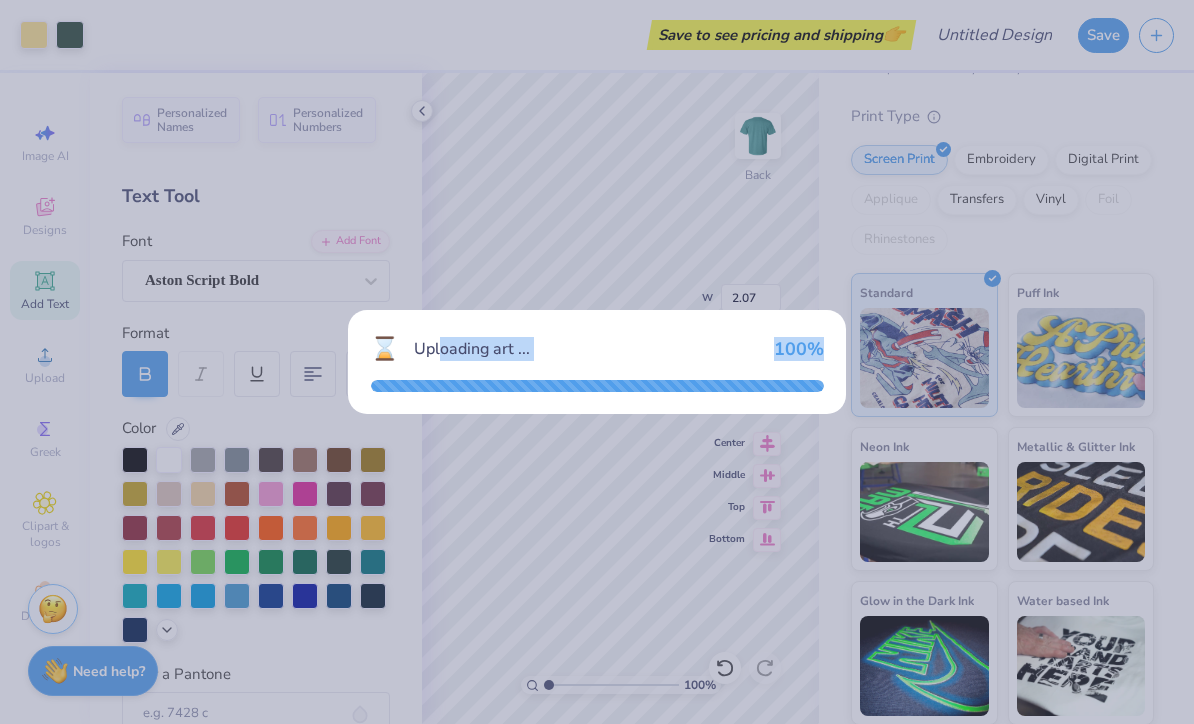 drag, startPoint x: 576, startPoint y: 389, endPoint x: 434, endPoint y: 347, distance: 148.08105 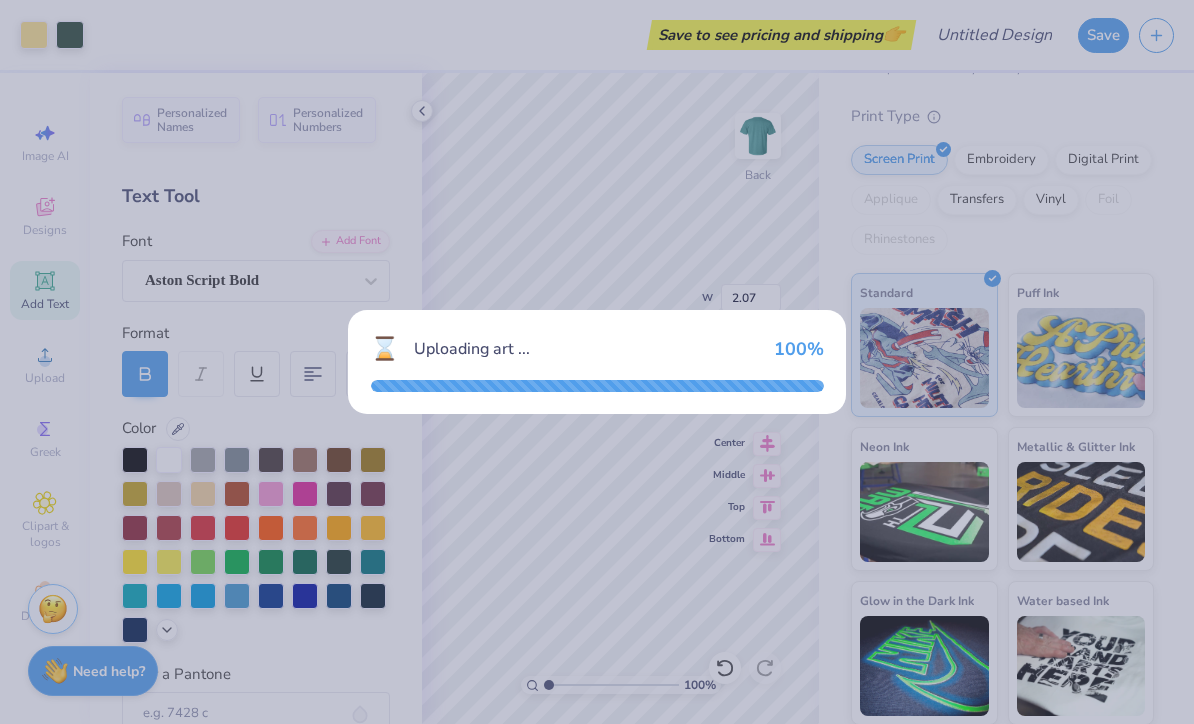 click on "⌛ Uploading art ... 100 %" at bounding box center (597, 362) 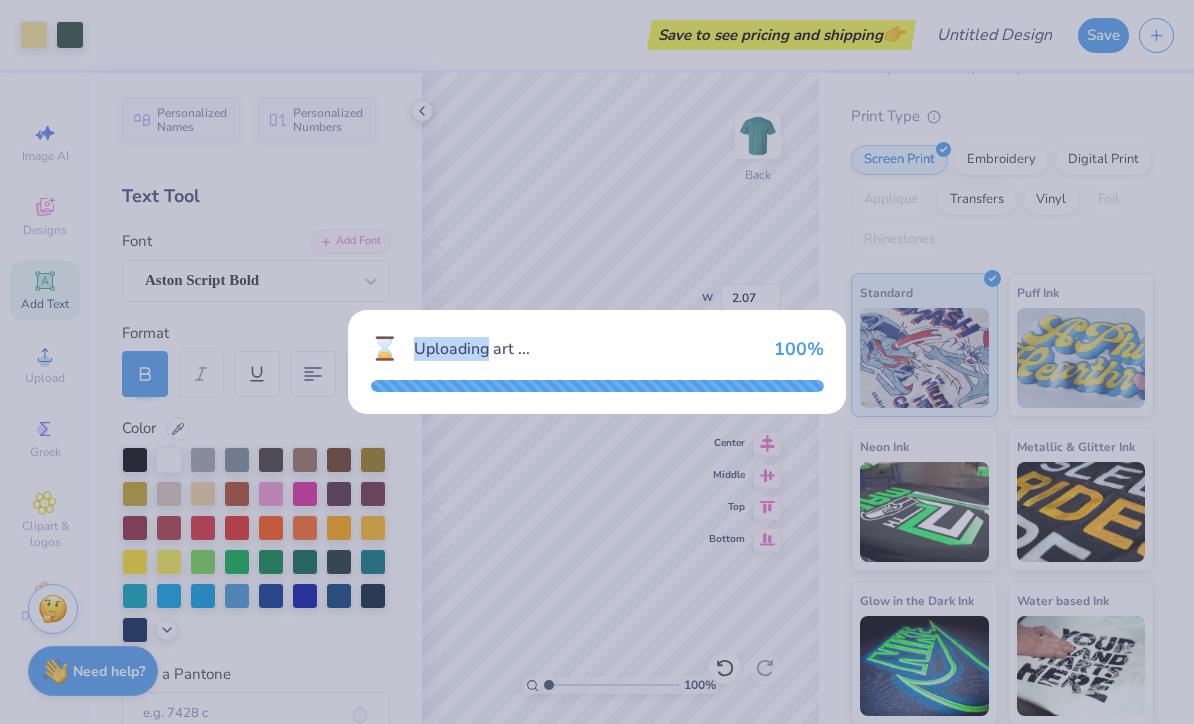 click on "⌛ Uploading art ... 100 %" at bounding box center [597, 362] 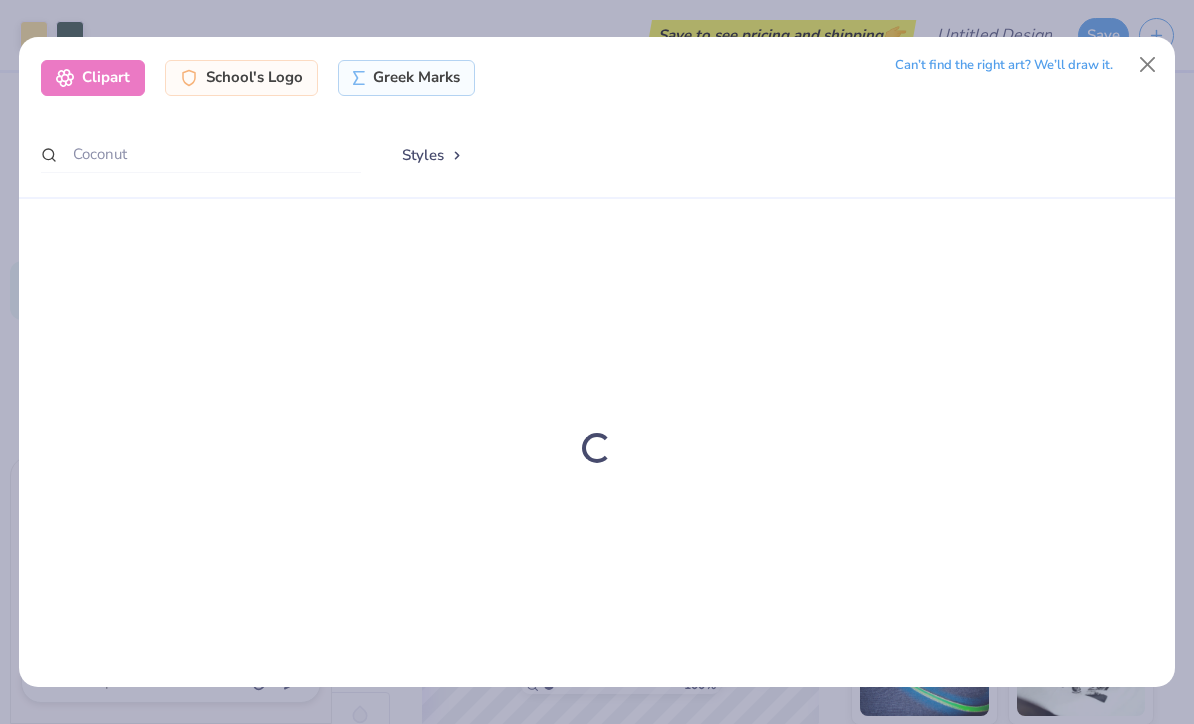 type on "x" 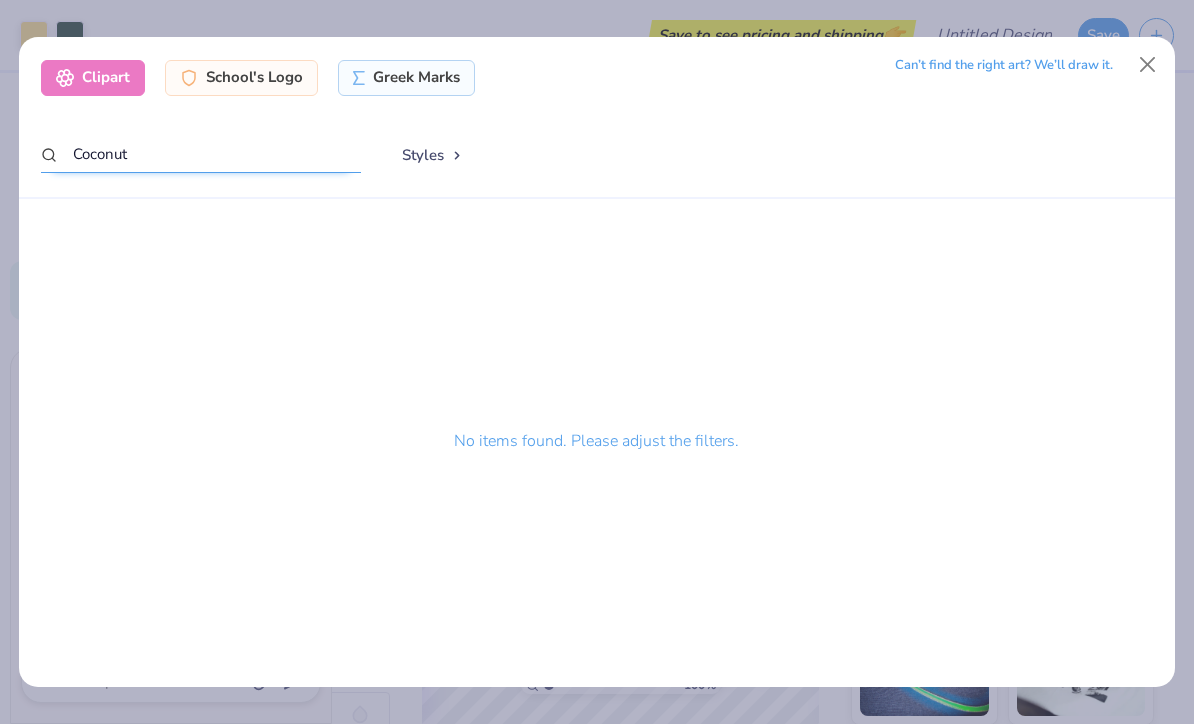 click on "Coconut" at bounding box center [201, 154] 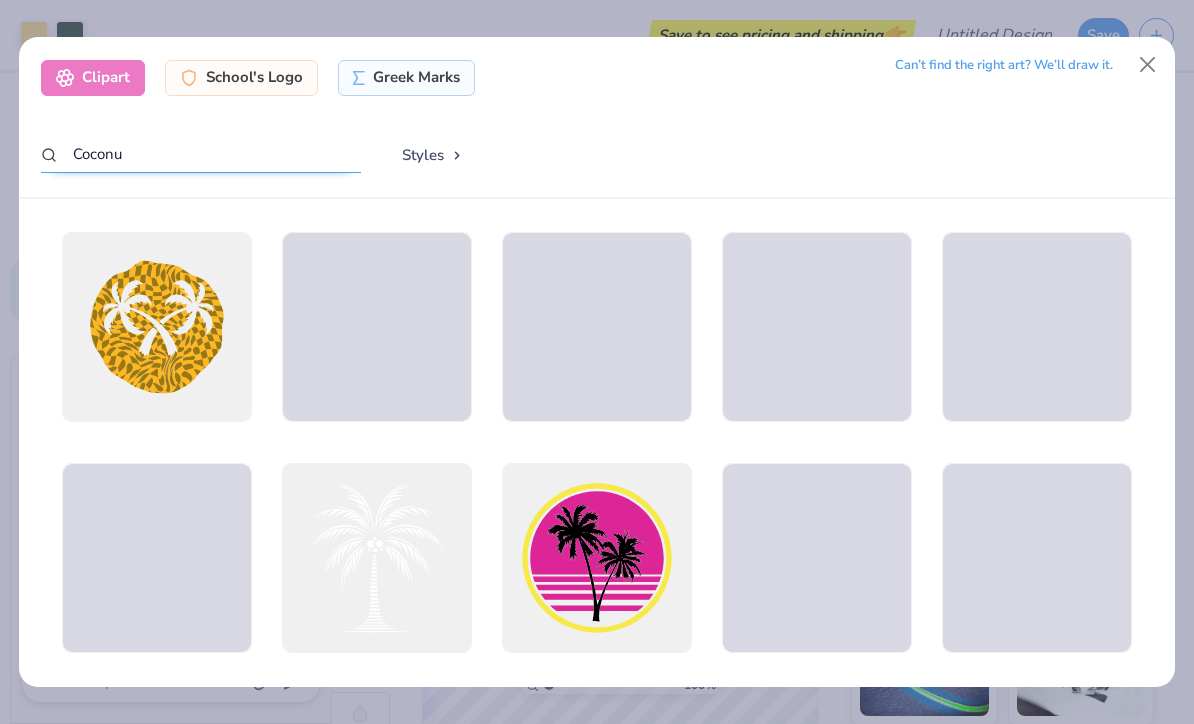 type on "Coconut" 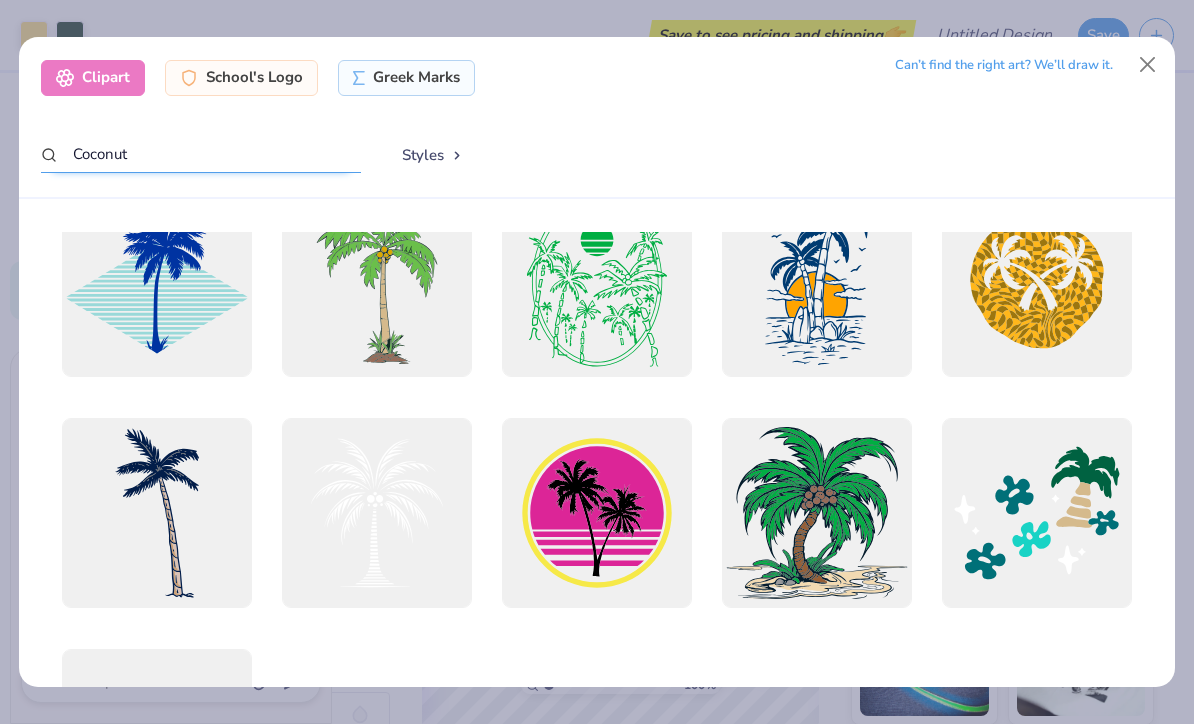 scroll, scrollTop: 27, scrollLeft: 0, axis: vertical 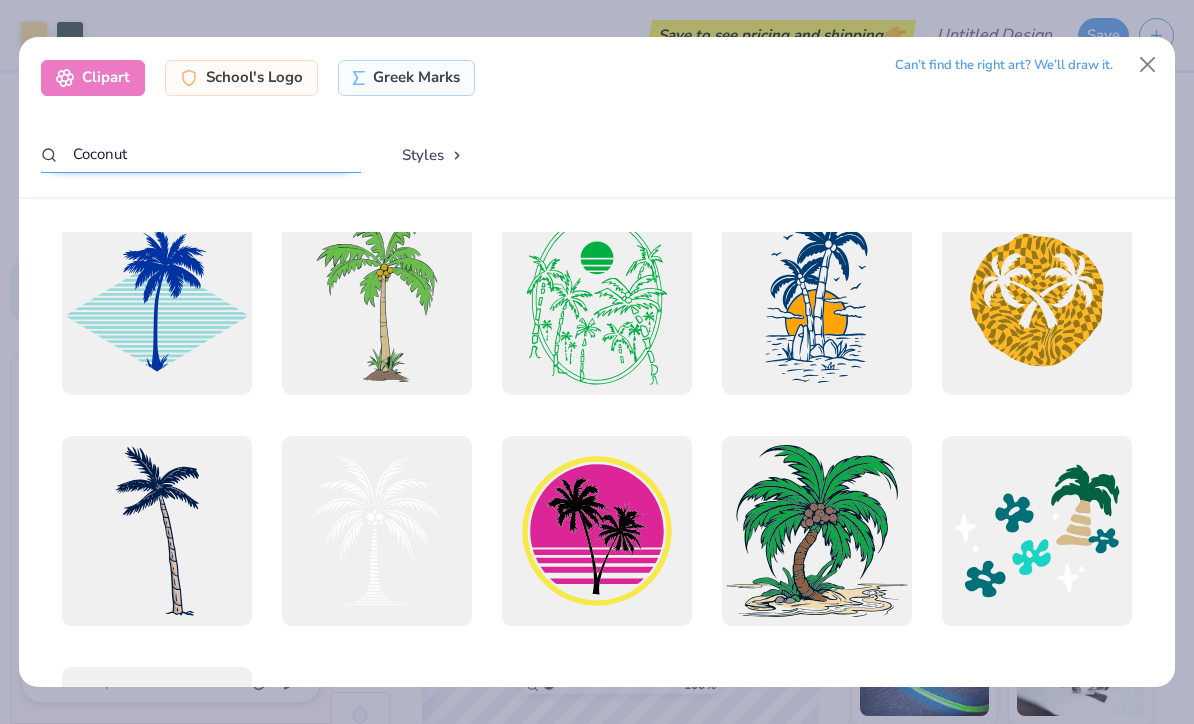 click on "Coconut" at bounding box center (201, 154) 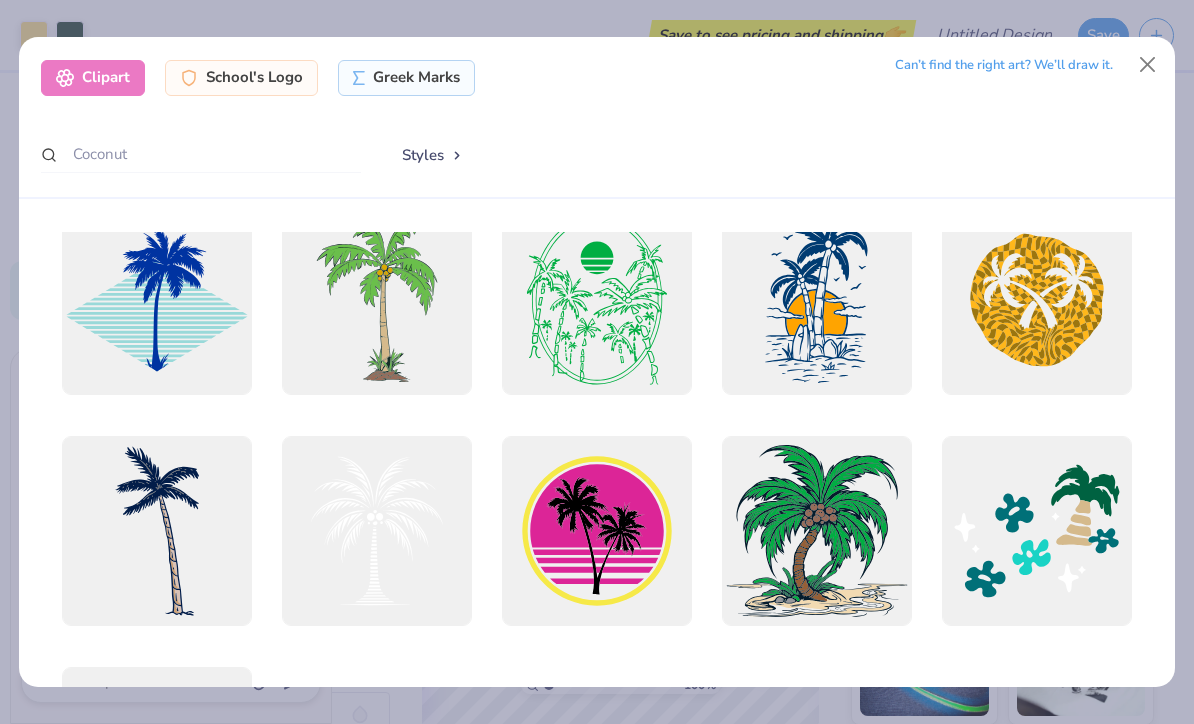 type on "x" 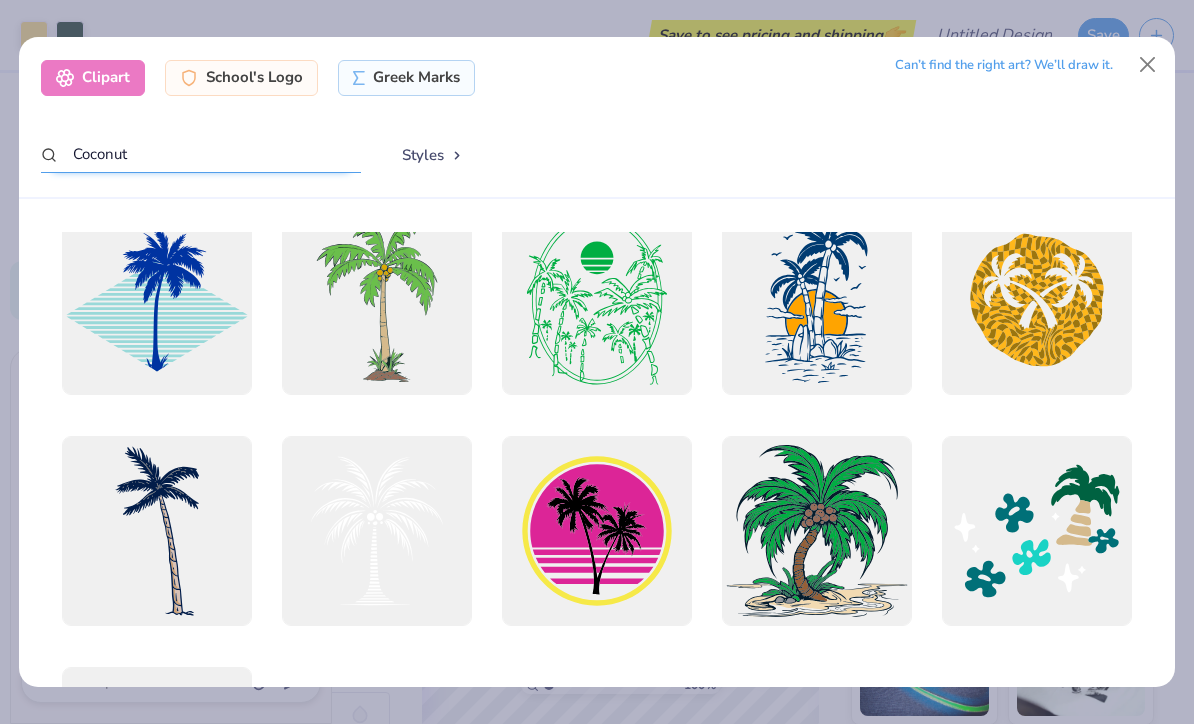 click on "Coconut" at bounding box center (201, 154) 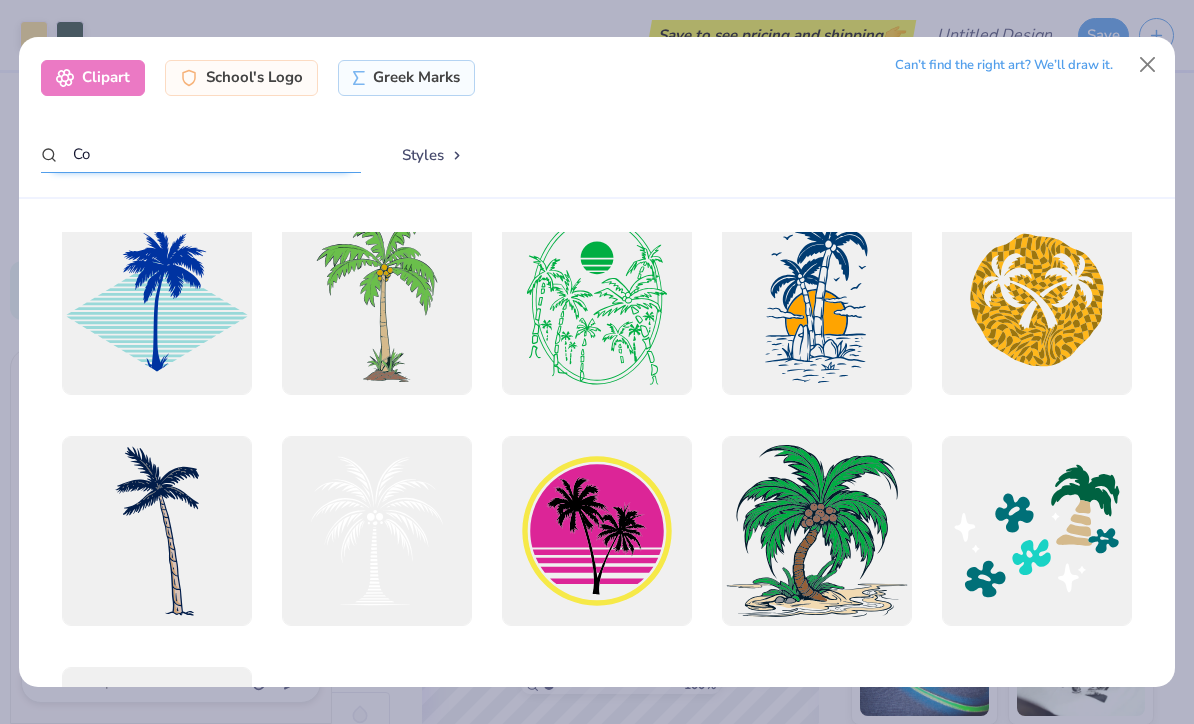 type on "C" 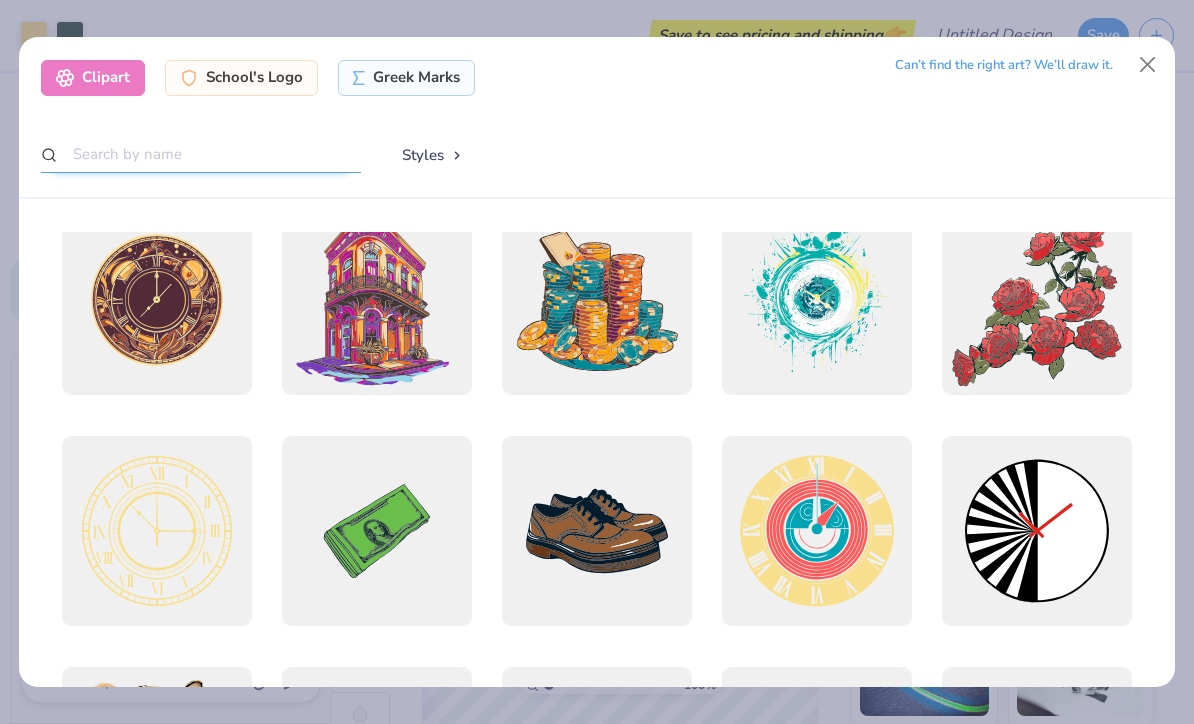 scroll, scrollTop: 0, scrollLeft: 0, axis: both 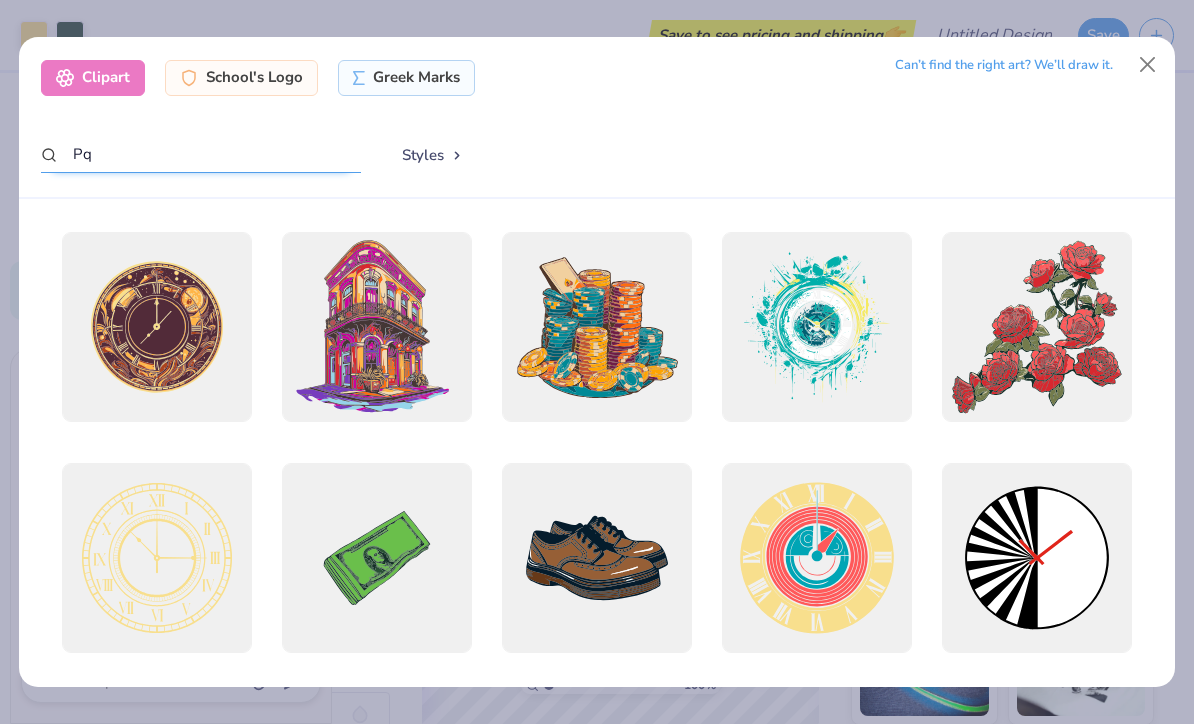 type on "P" 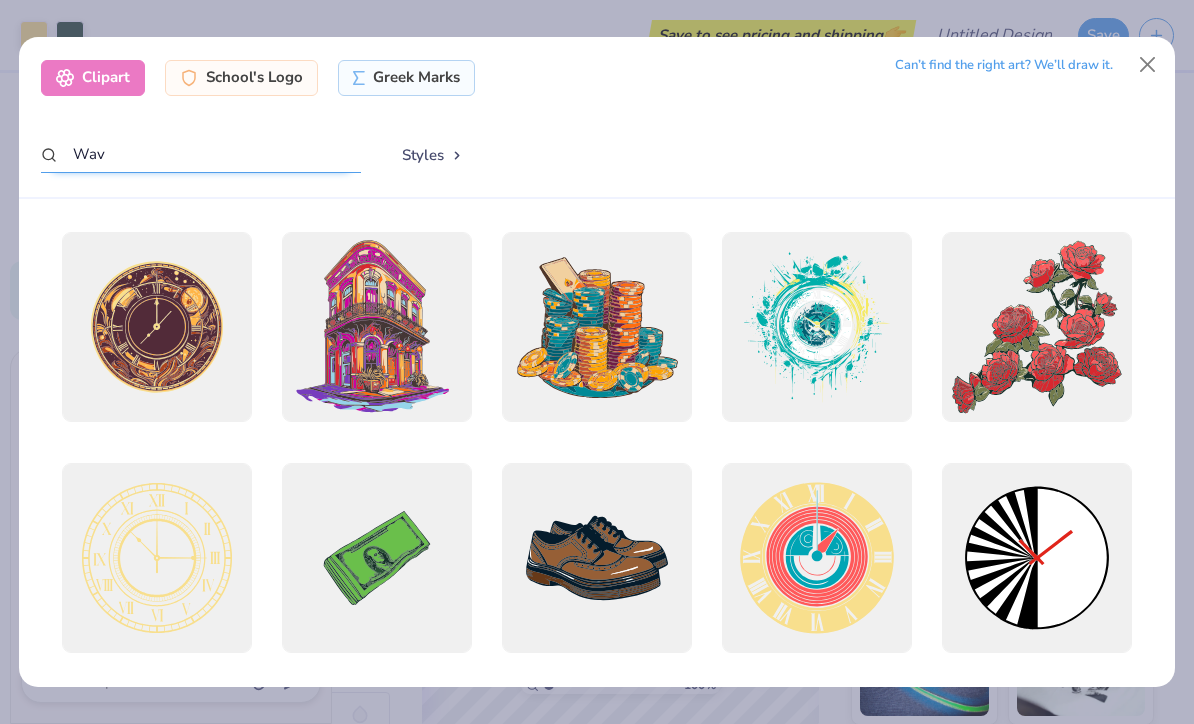 type on "Wave" 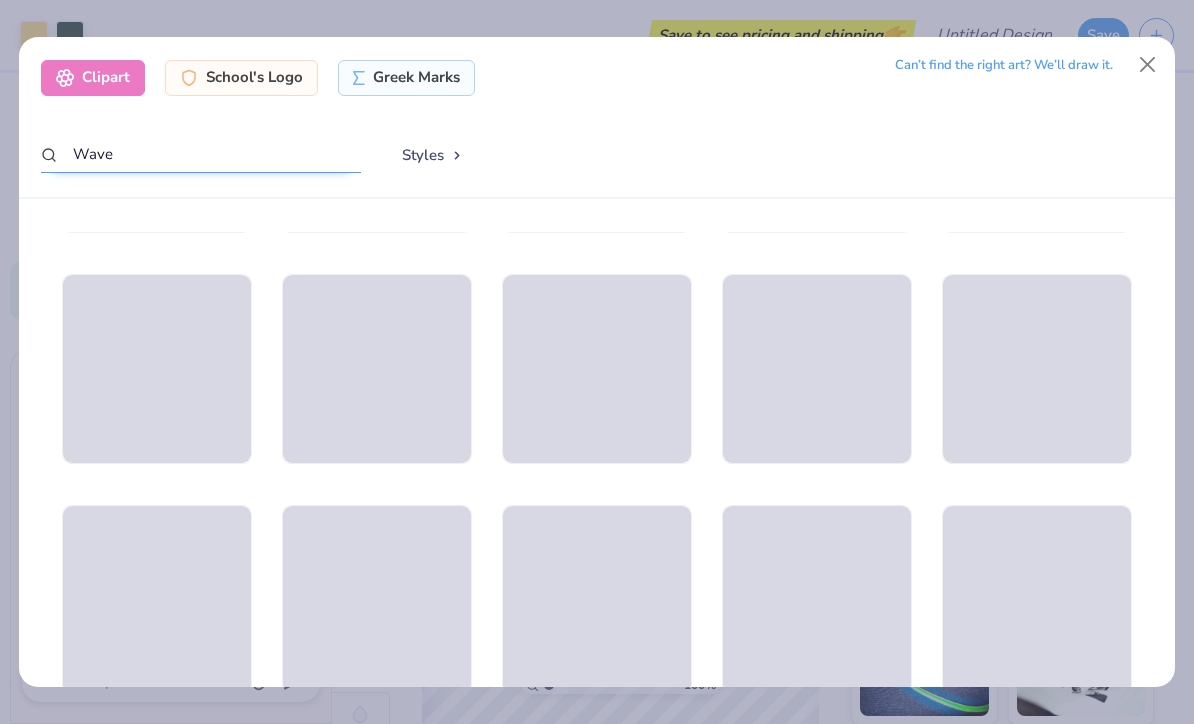 scroll, scrollTop: 1343, scrollLeft: 0, axis: vertical 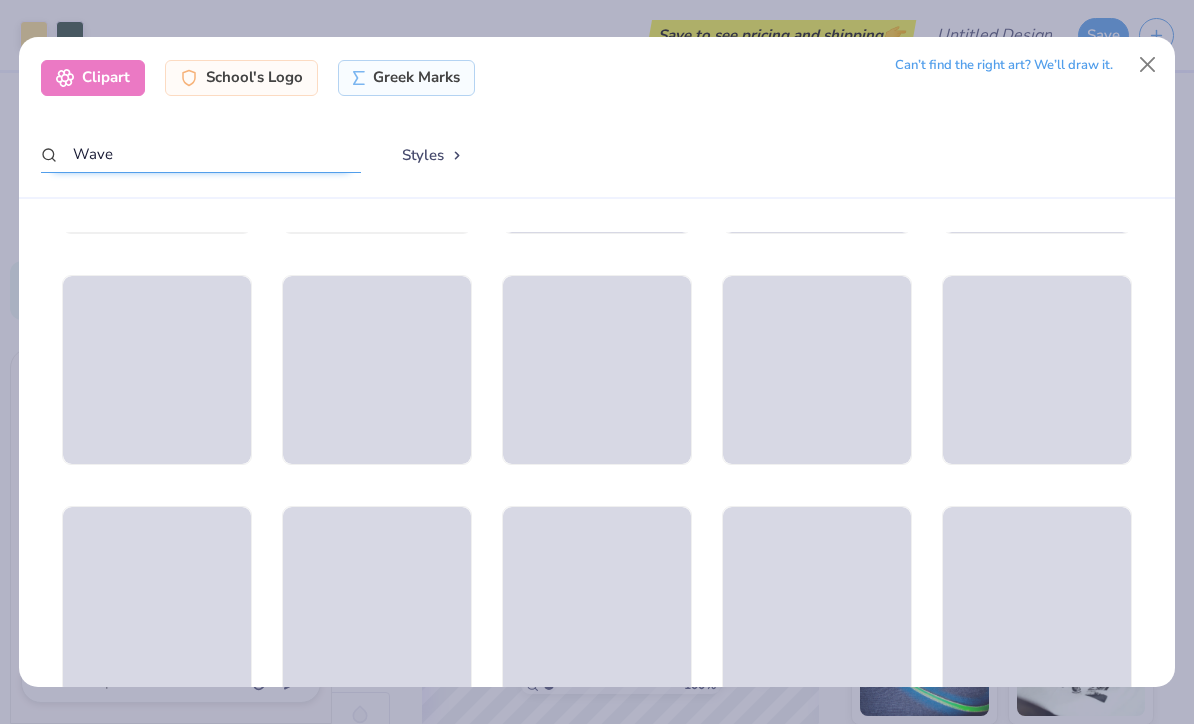 click on "Wave" at bounding box center [201, 154] 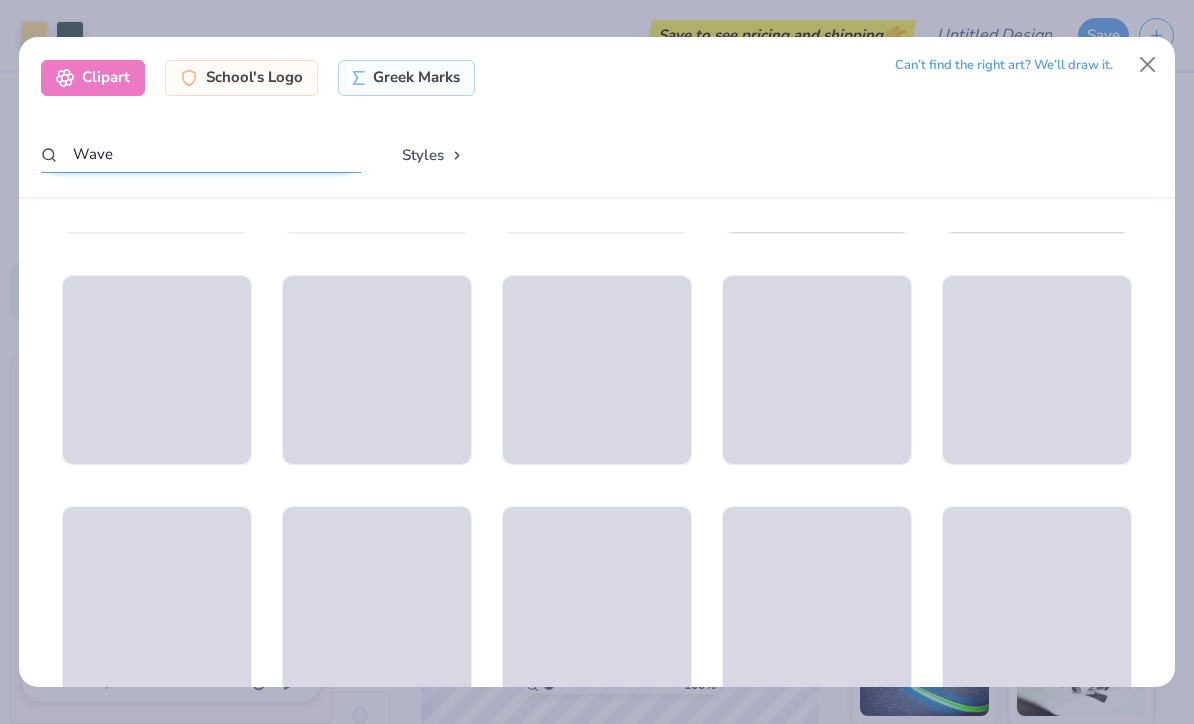 click on "Wave" at bounding box center (201, 154) 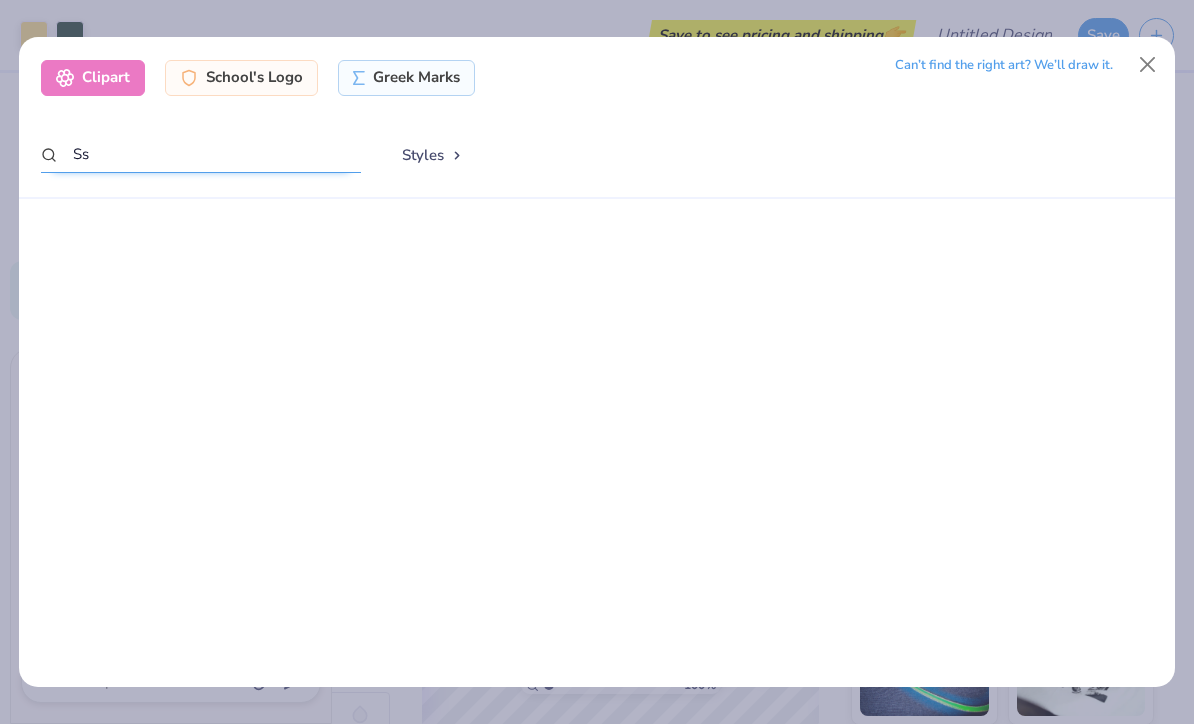 scroll, scrollTop: 0, scrollLeft: 0, axis: both 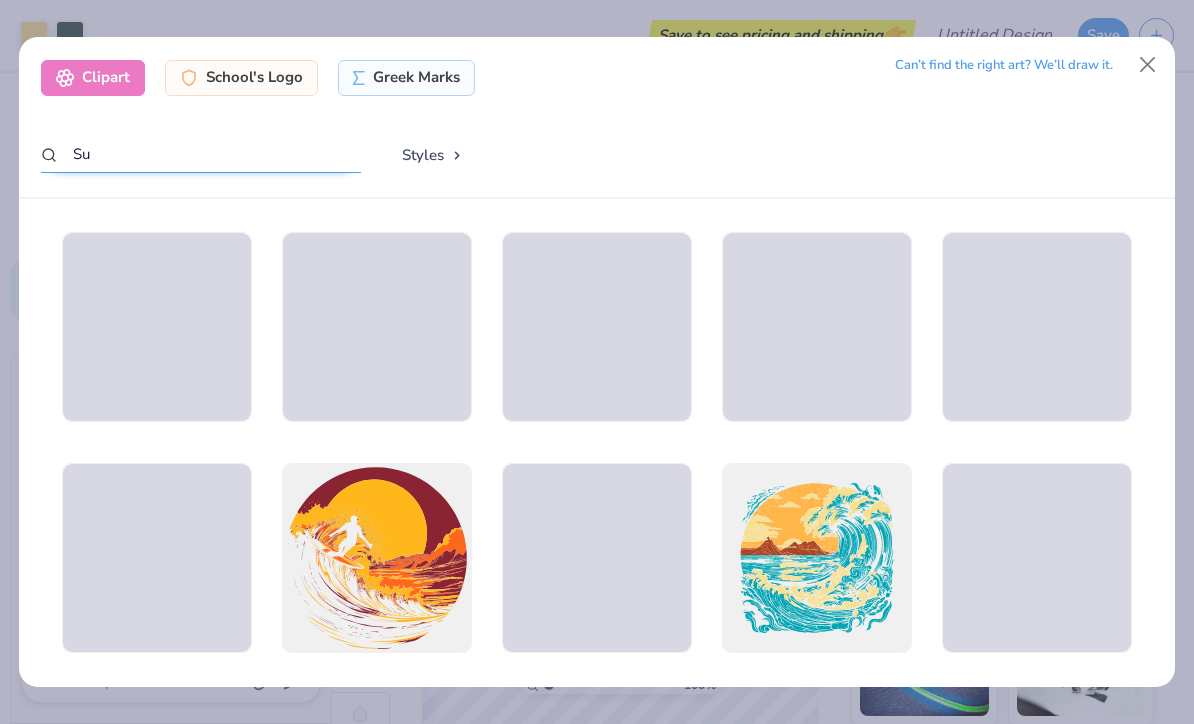 type on "S" 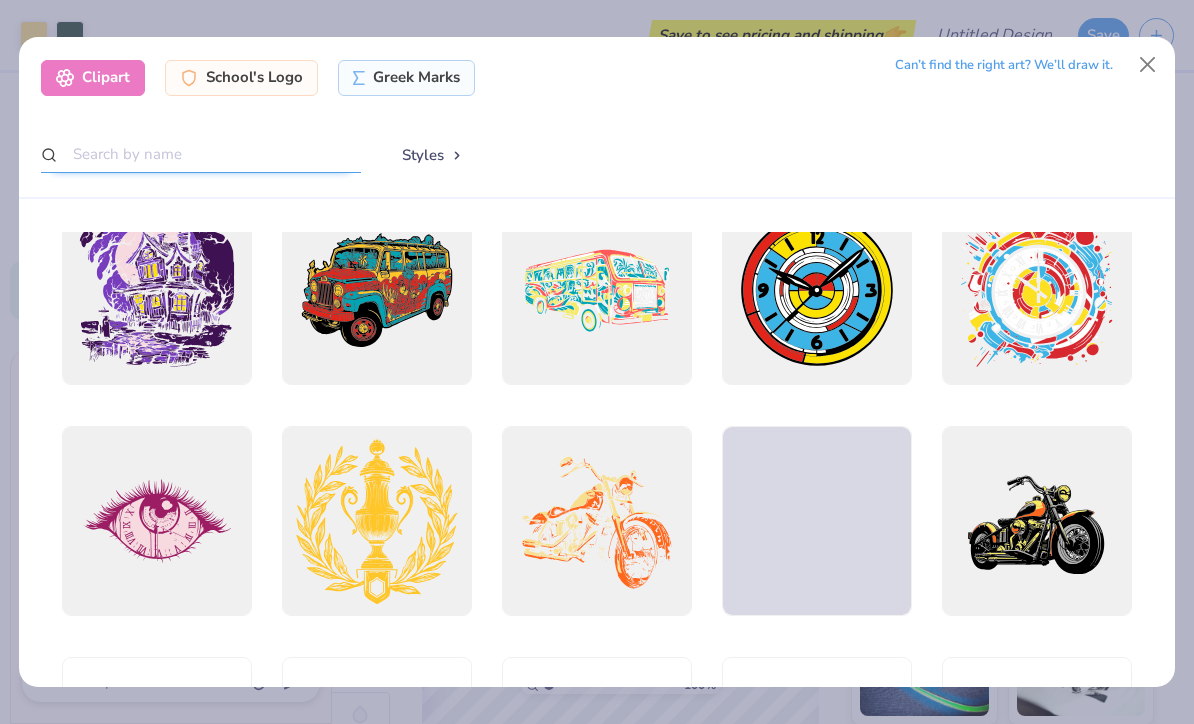 scroll, scrollTop: 711, scrollLeft: 0, axis: vertical 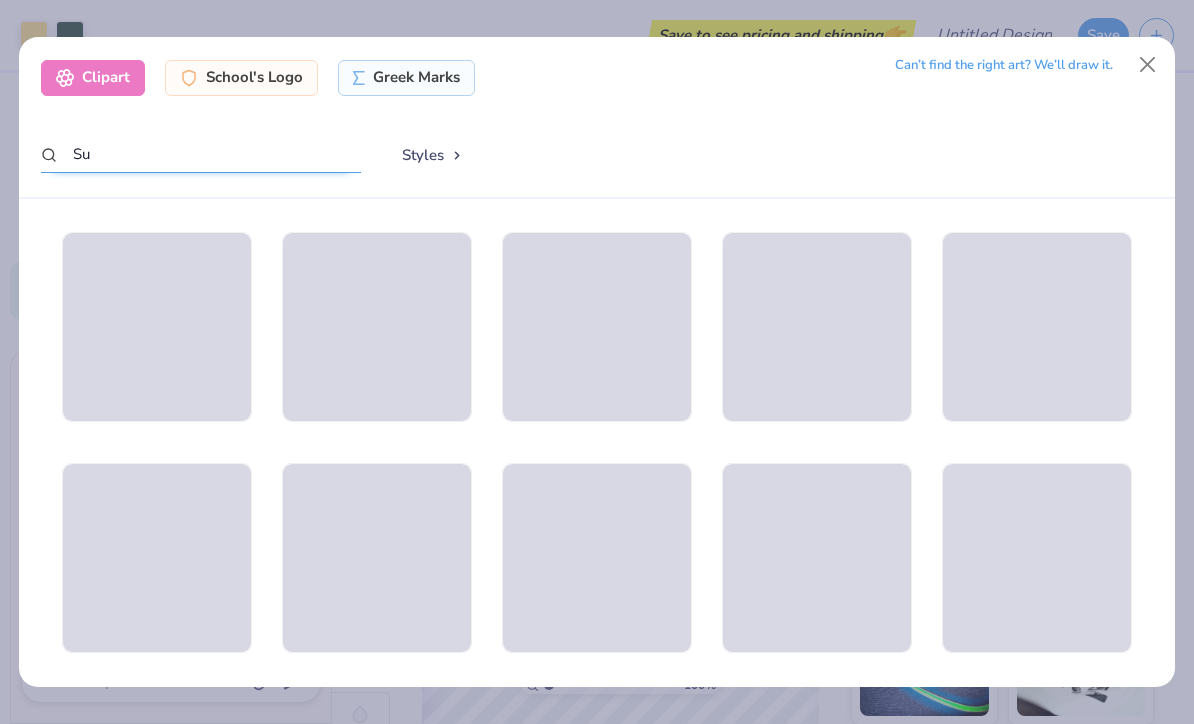 type on "S" 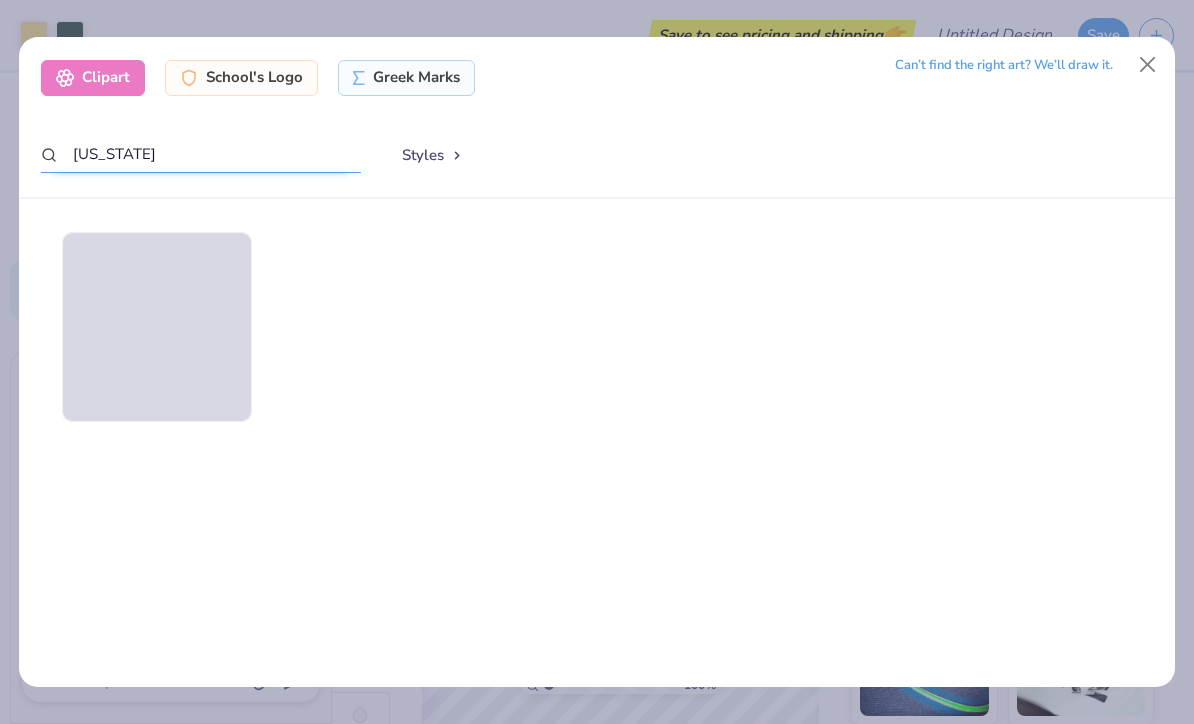 type on "Florida" 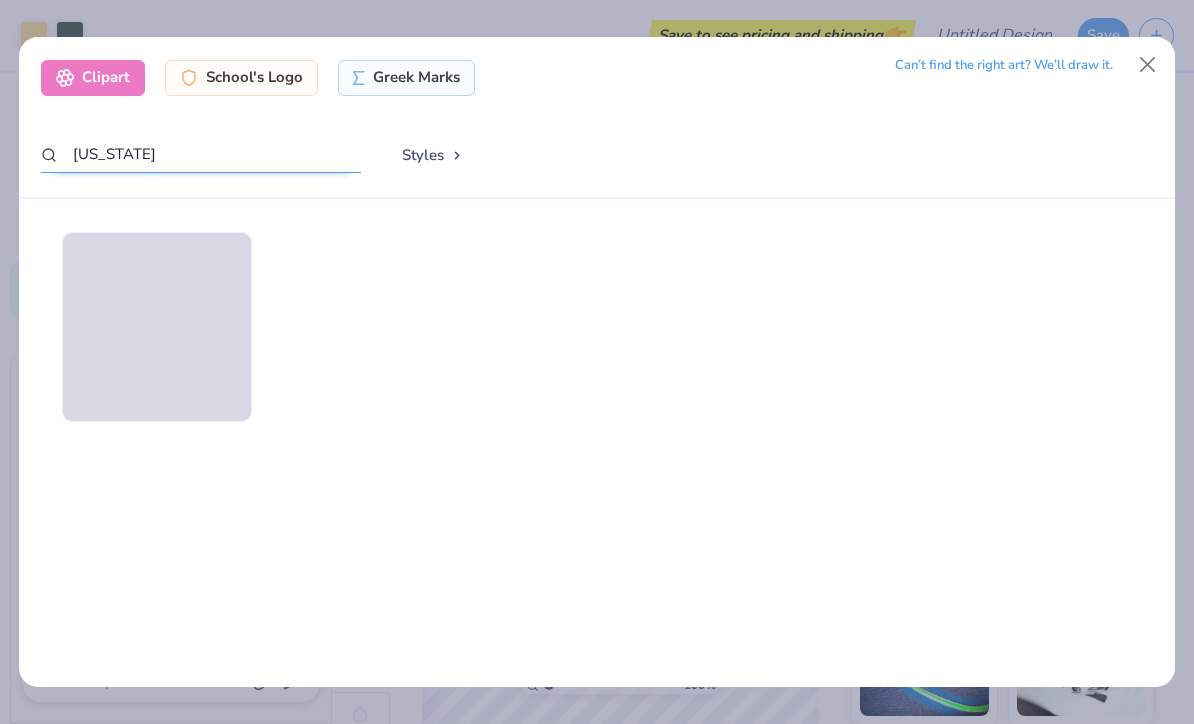 click on "Florida" at bounding box center (201, 154) 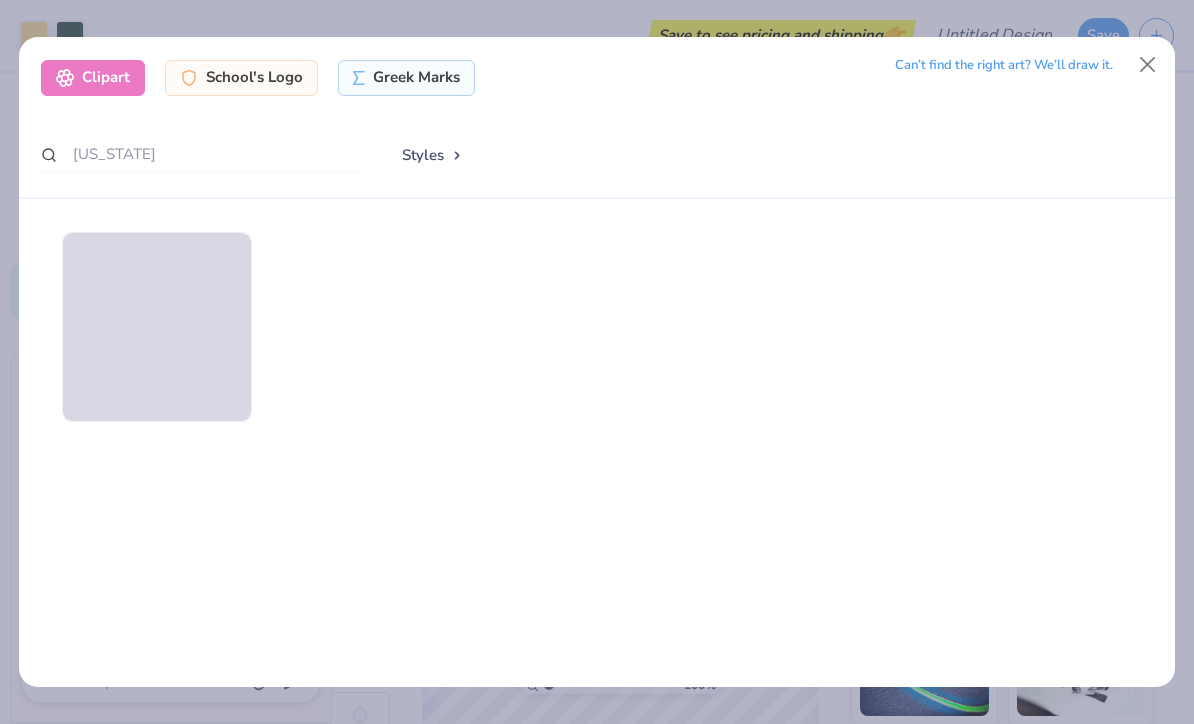 click on "Clipart" at bounding box center [93, 78] 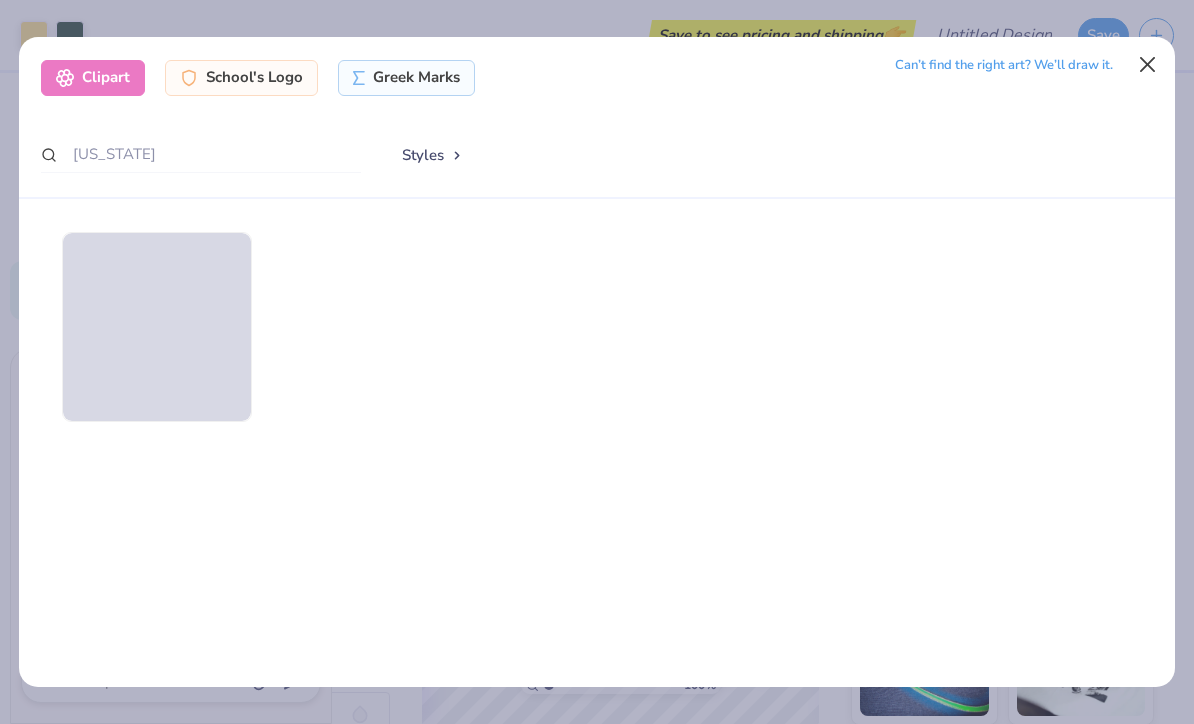 click at bounding box center (1148, 65) 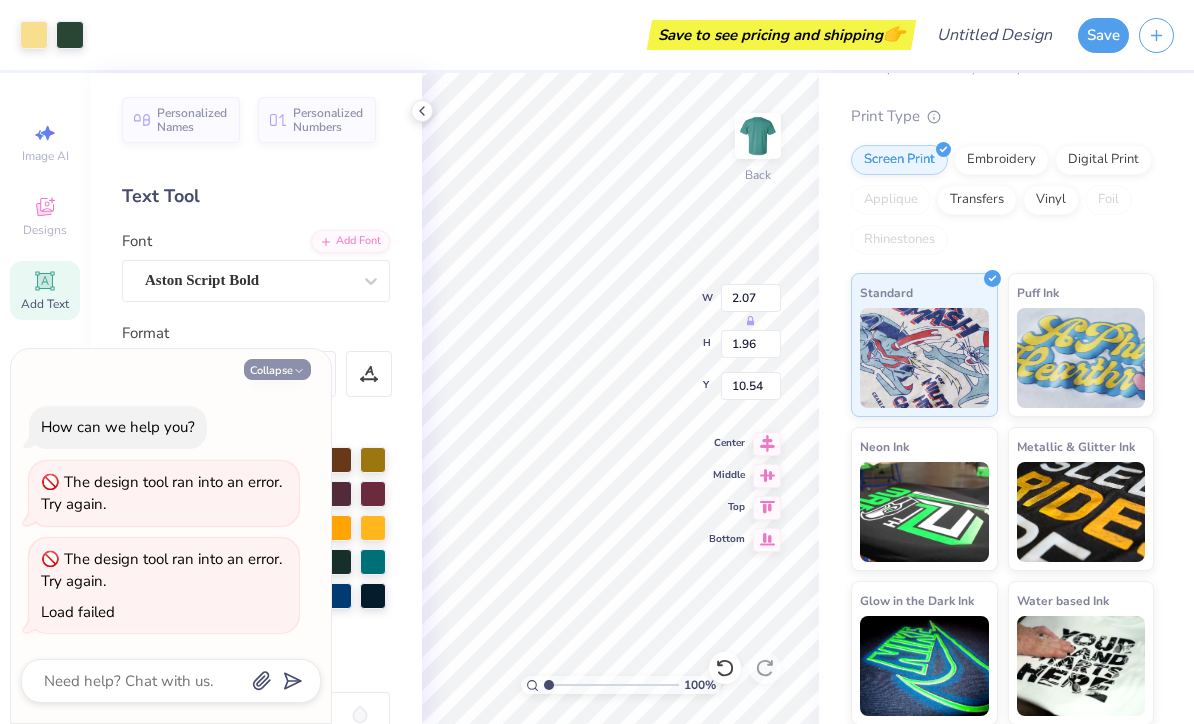 click on "Collapse" at bounding box center [277, 369] 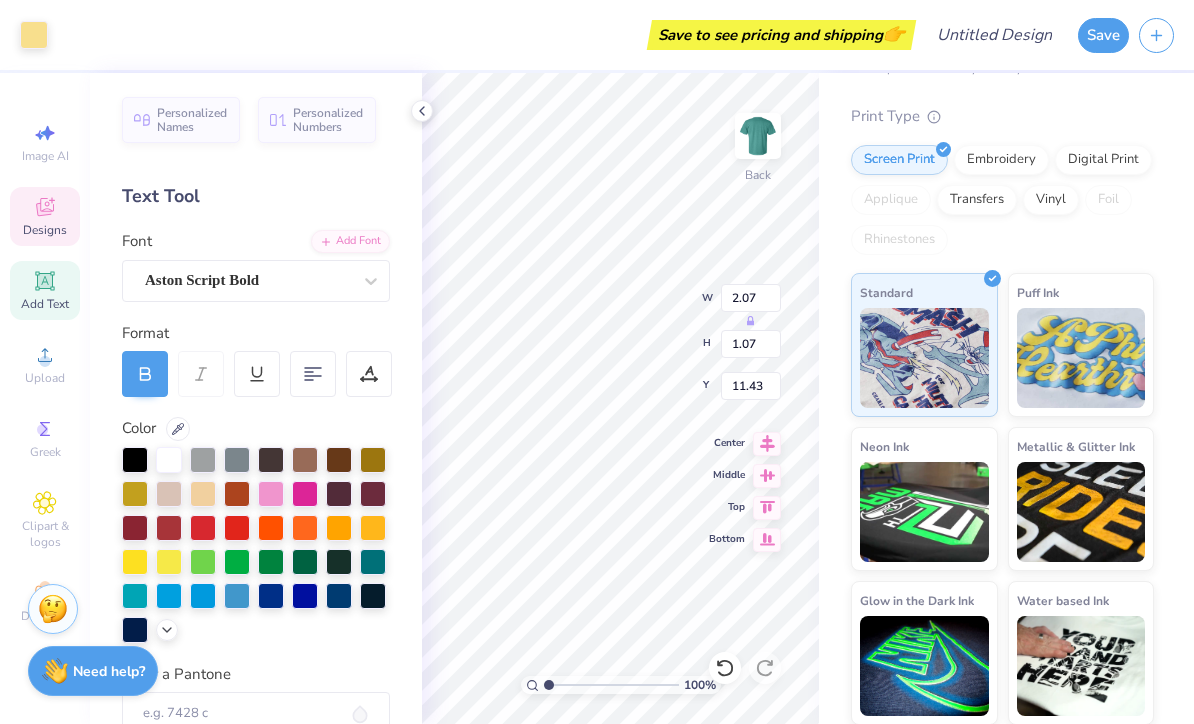 type on "1.89" 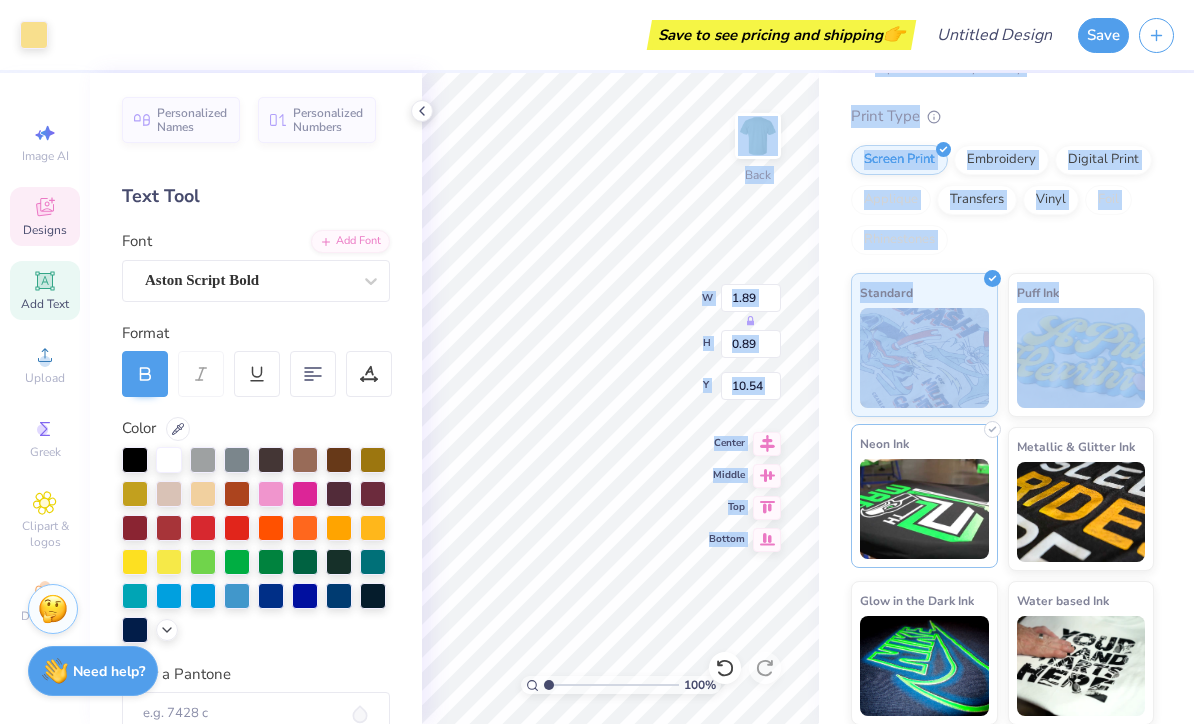 click on "Art colors Save to see pricing and shipping  👉 Design Title Save Image AI Designs Add Text Upload Greek Clipart & logos Decorate Personalized Names Personalized Numbers Text Tool  Add Font Font Aston Script Bold Format Color Enter a Pantone Styles Text Shape 100  % Back W 1.89 H 0.89 Y 10.54 Center Middle Top Bottom Comfort Colors Adult Heavyweight T-Shirt Comfort Colors # C1717 Minimum Order:  24 +   Fresh Prints Flash:  This color can be expedited for 5 day delivery. Print Type Screen Print Embroidery Digital Print Applique Transfers Vinyl Foil Rhinestones Standard Puff Ink Neon Ink Metallic & Glitter Ink Glow in the Dark Ink Water based Ink Stuck?  Our Art team will finish your design for free. Need help?  Chat with us." at bounding box center [597, 362] 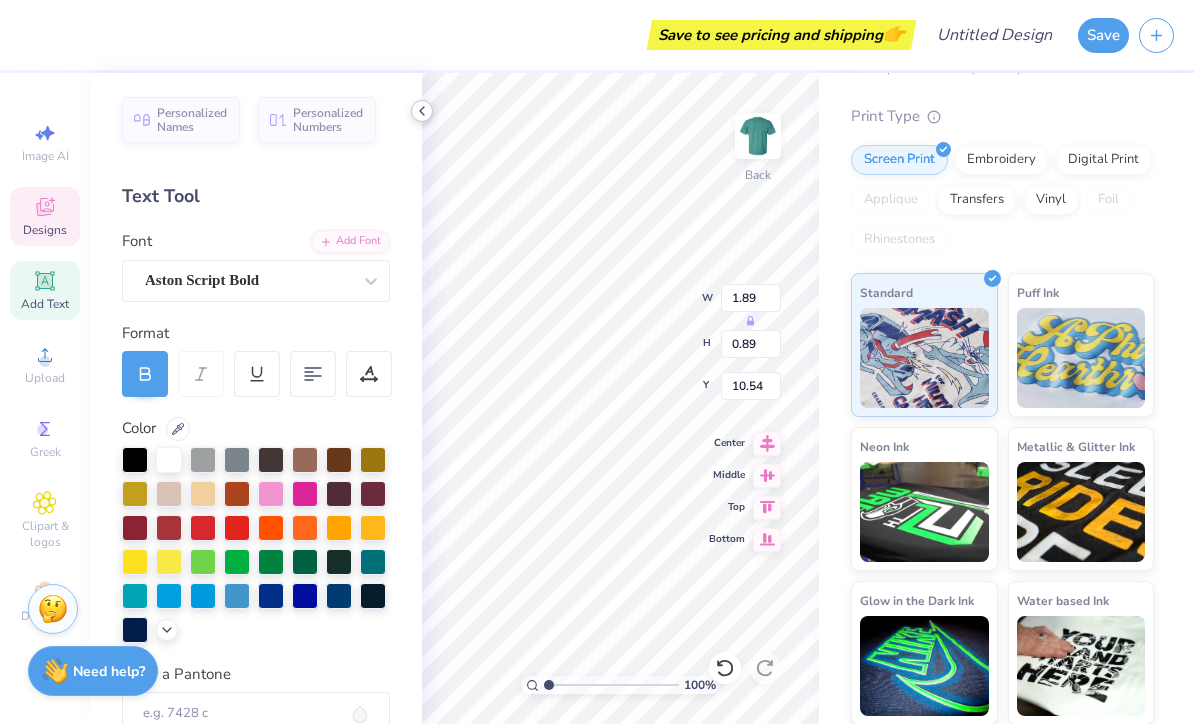 click 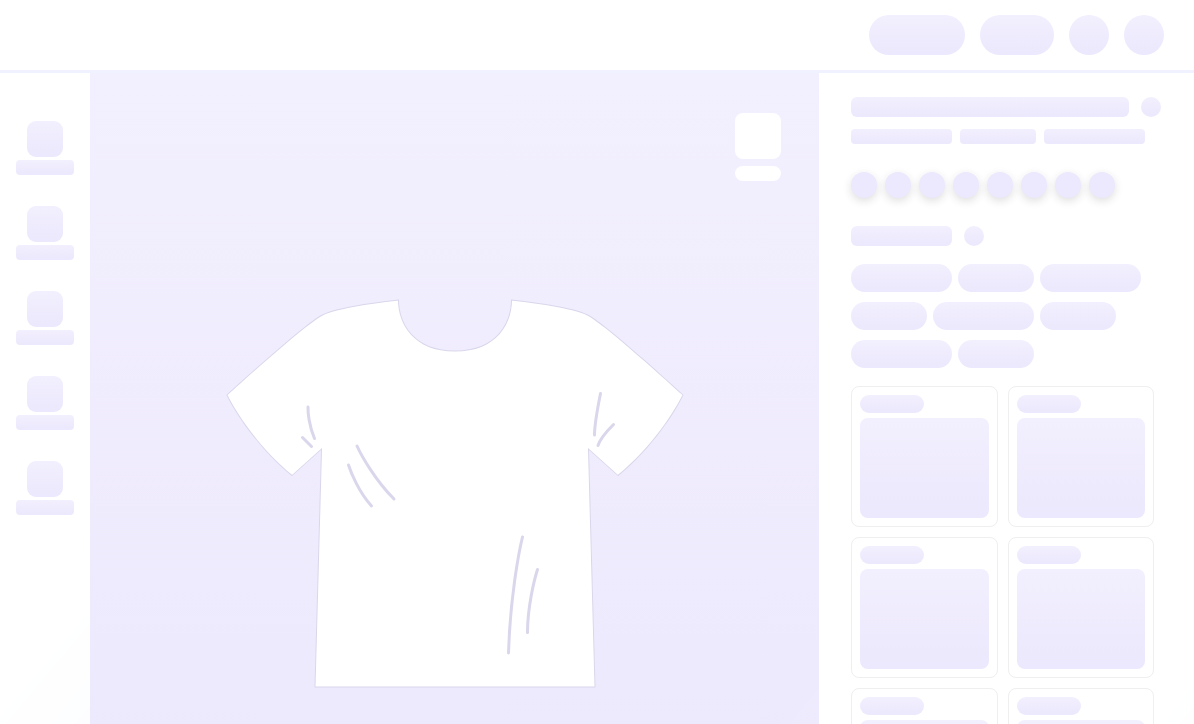 scroll, scrollTop: 0, scrollLeft: 0, axis: both 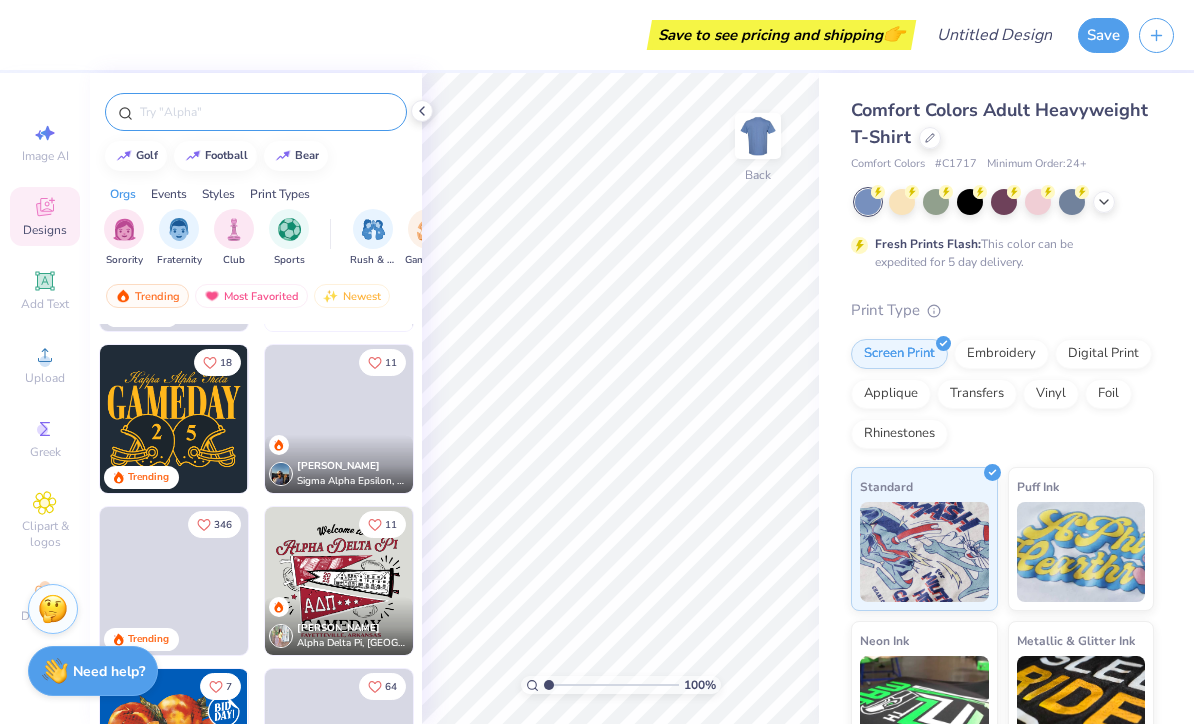click at bounding box center [256, 112] 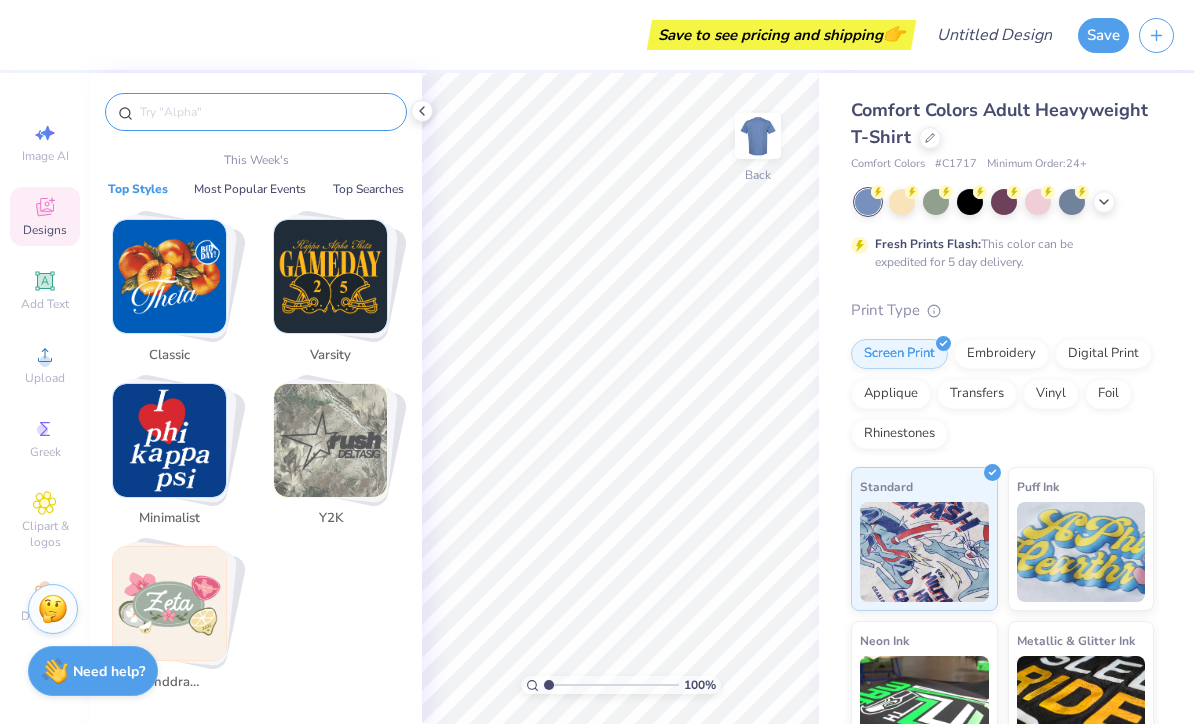 click at bounding box center [266, 112] 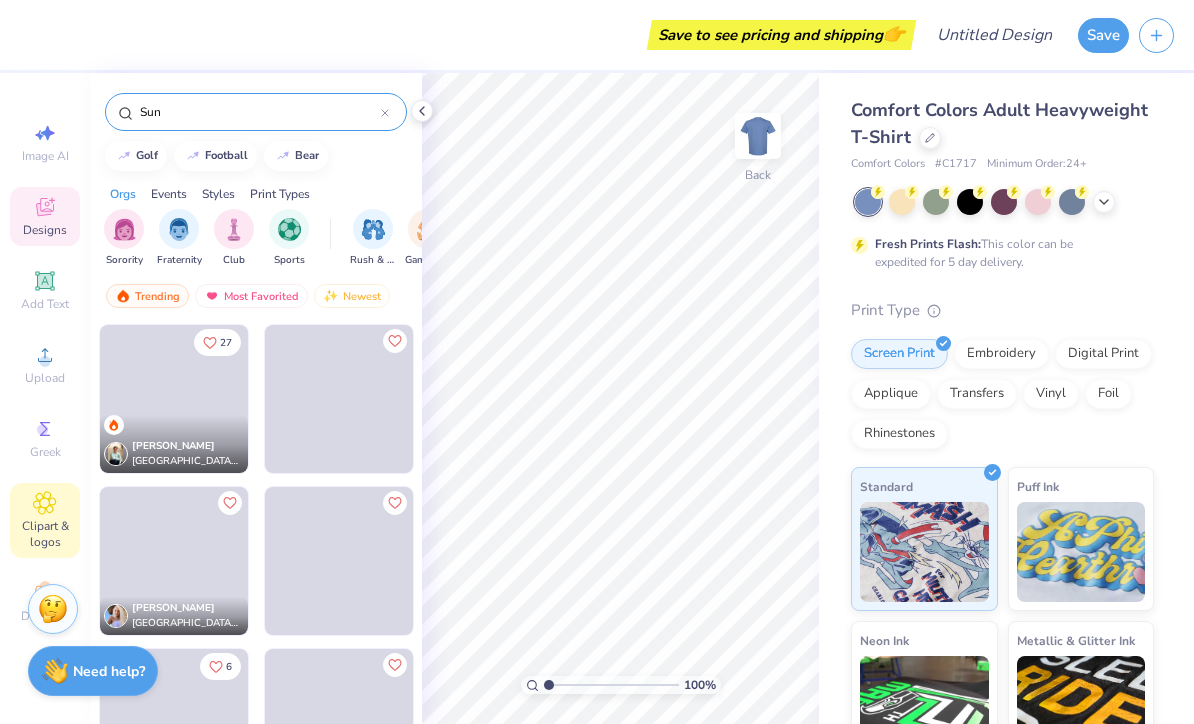type on "Sun" 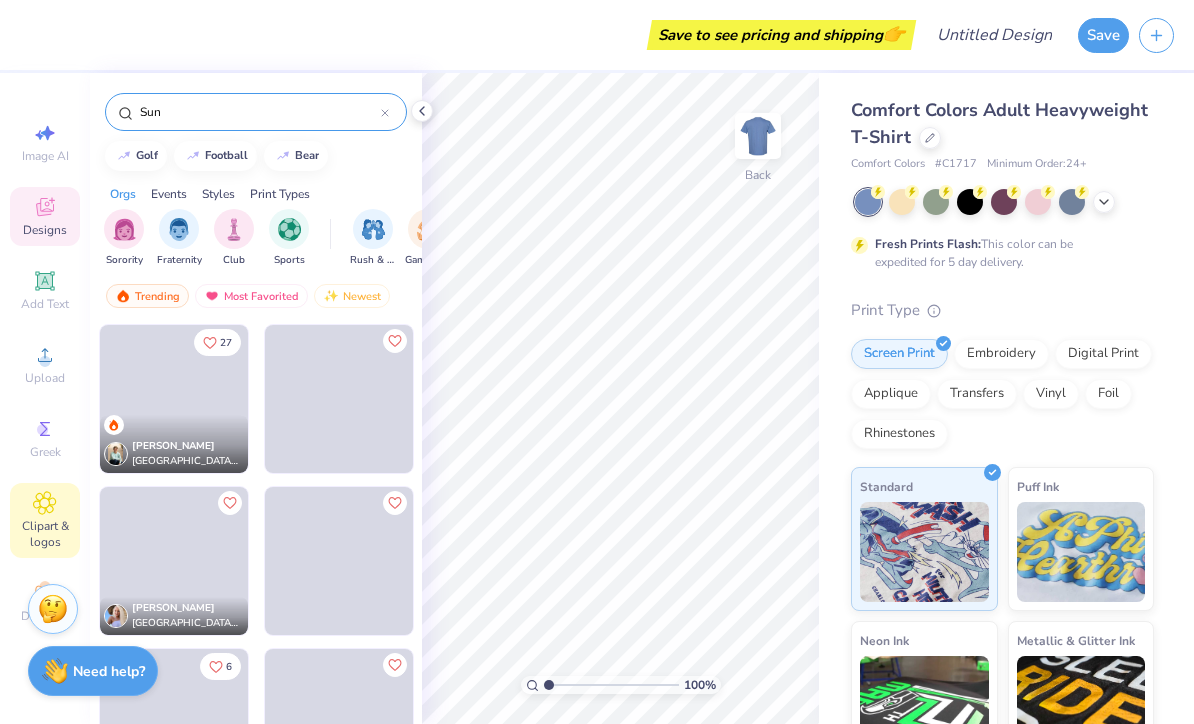 click on "Clipart & logos" at bounding box center [45, 520] 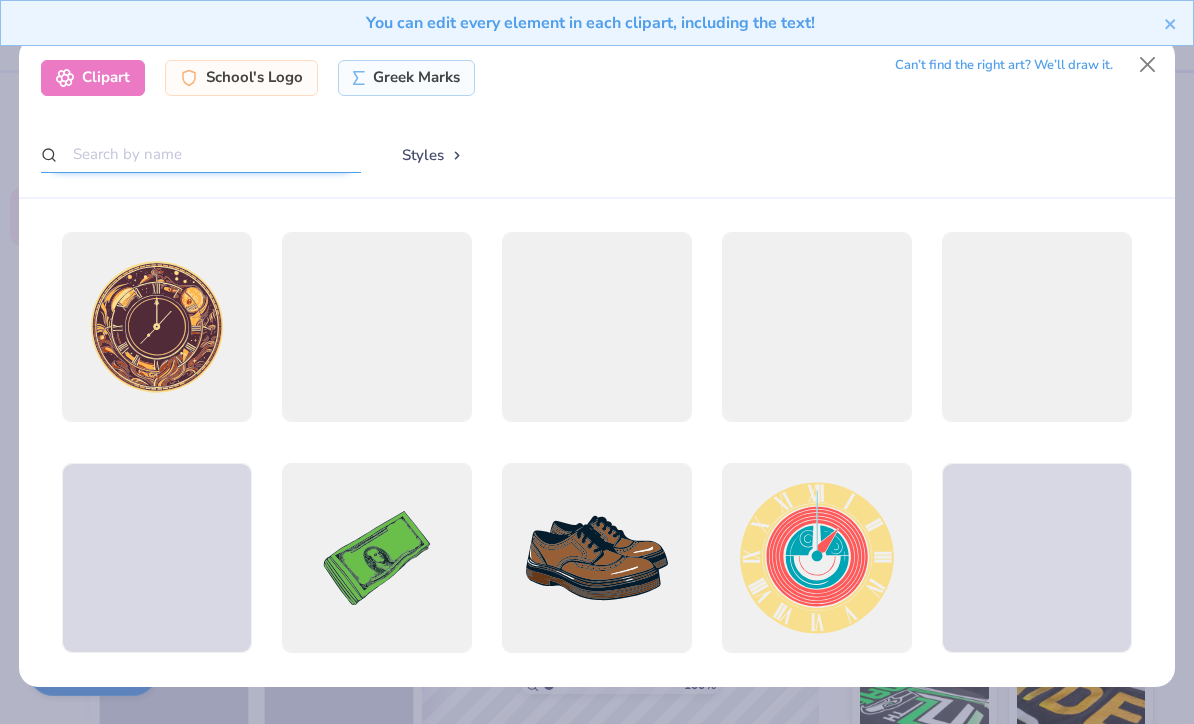 click at bounding box center [201, 154] 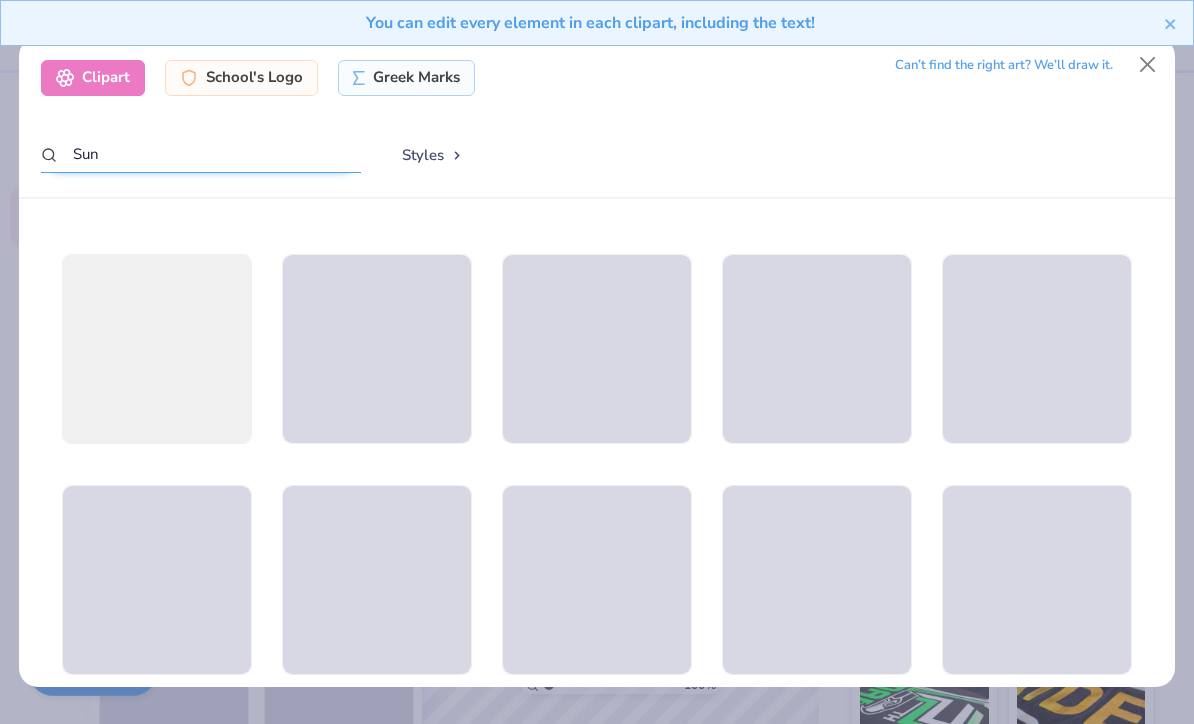 scroll, scrollTop: 2749, scrollLeft: 0, axis: vertical 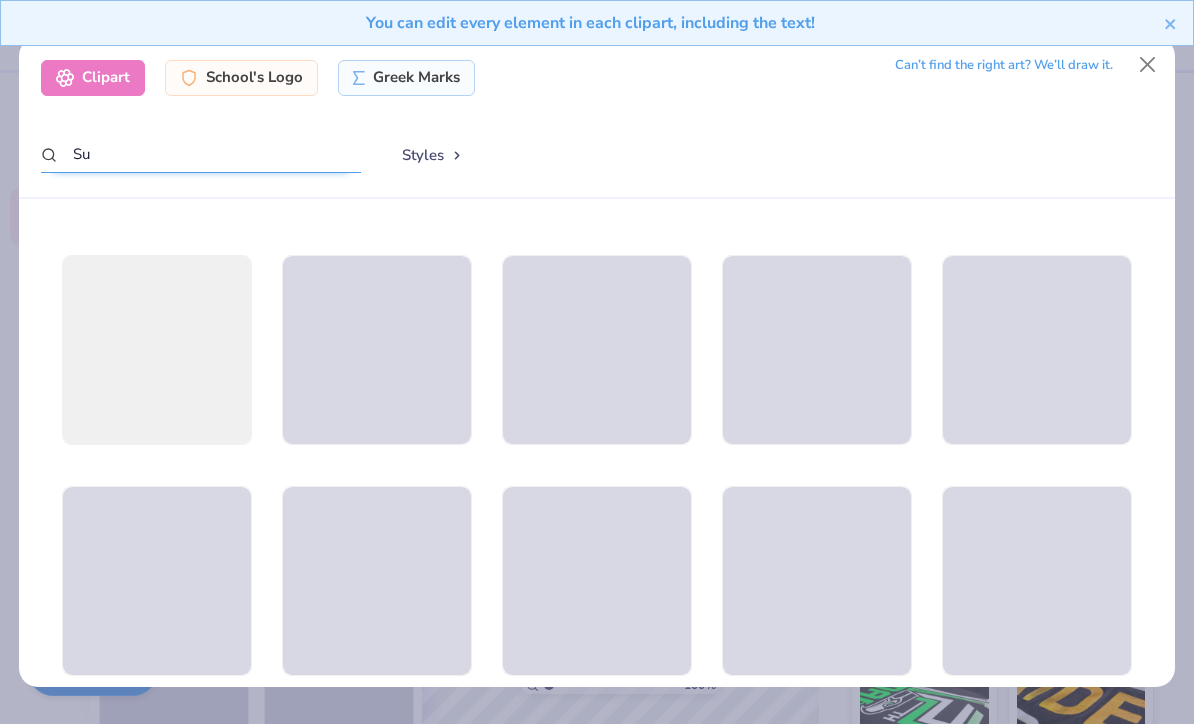 type on "S" 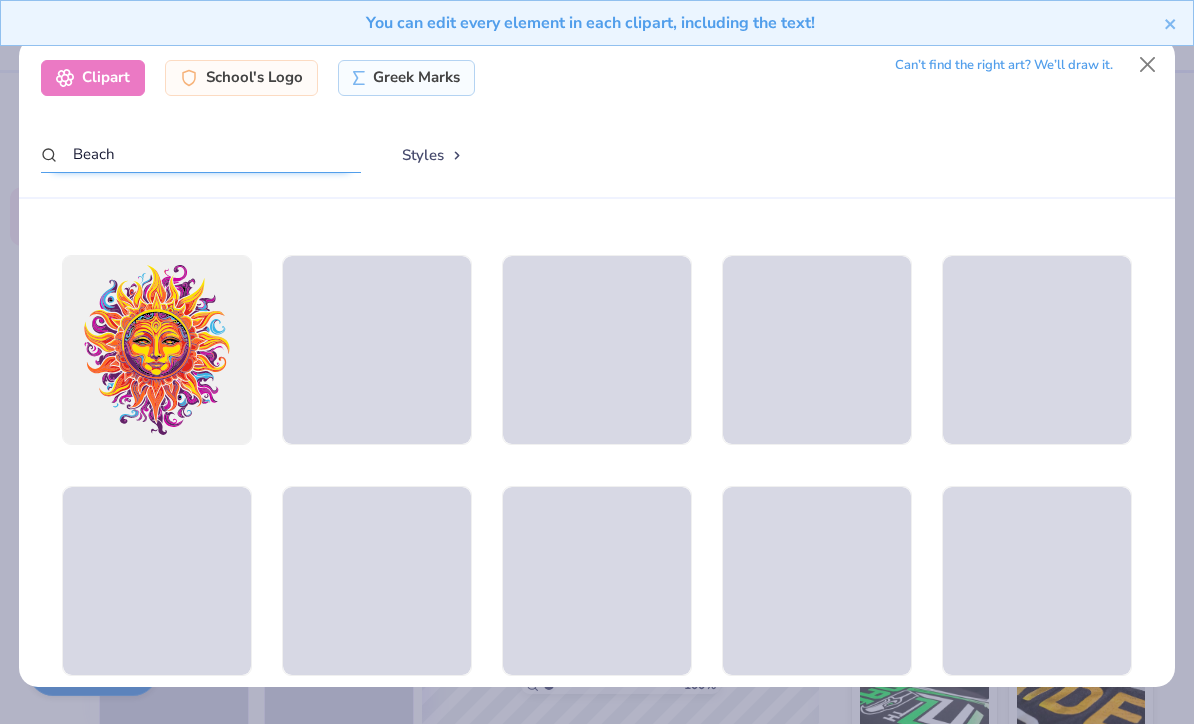 type on "Beach" 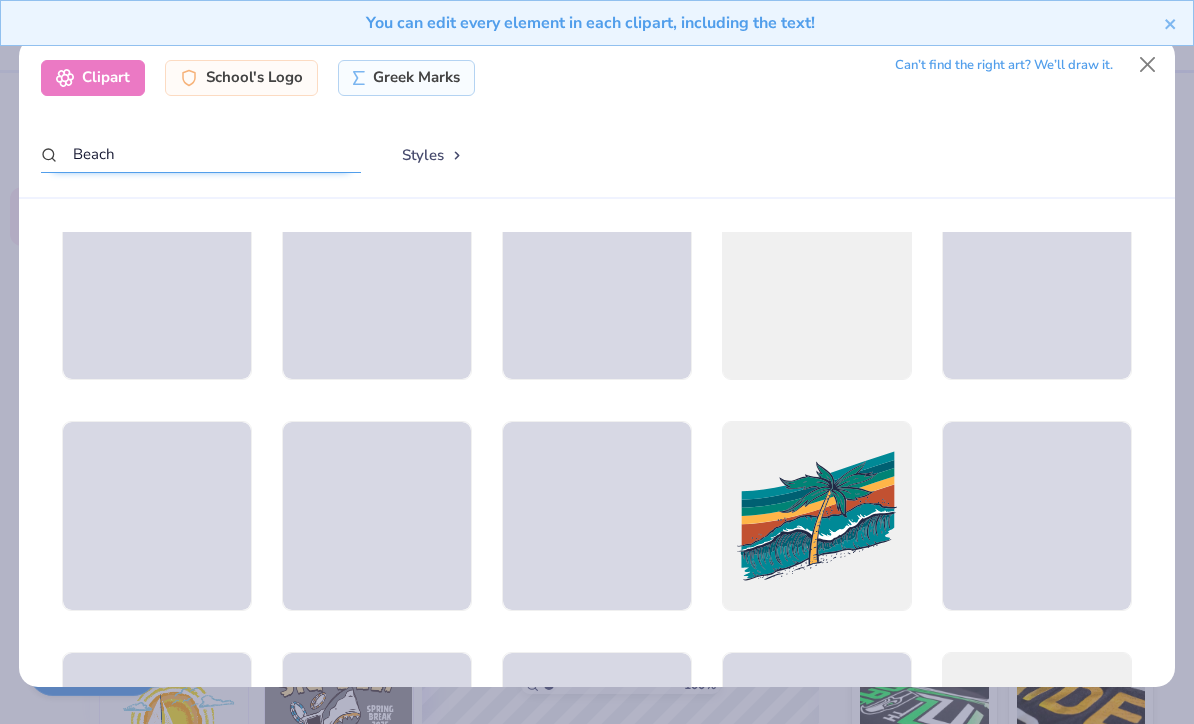scroll, scrollTop: 3948, scrollLeft: 0, axis: vertical 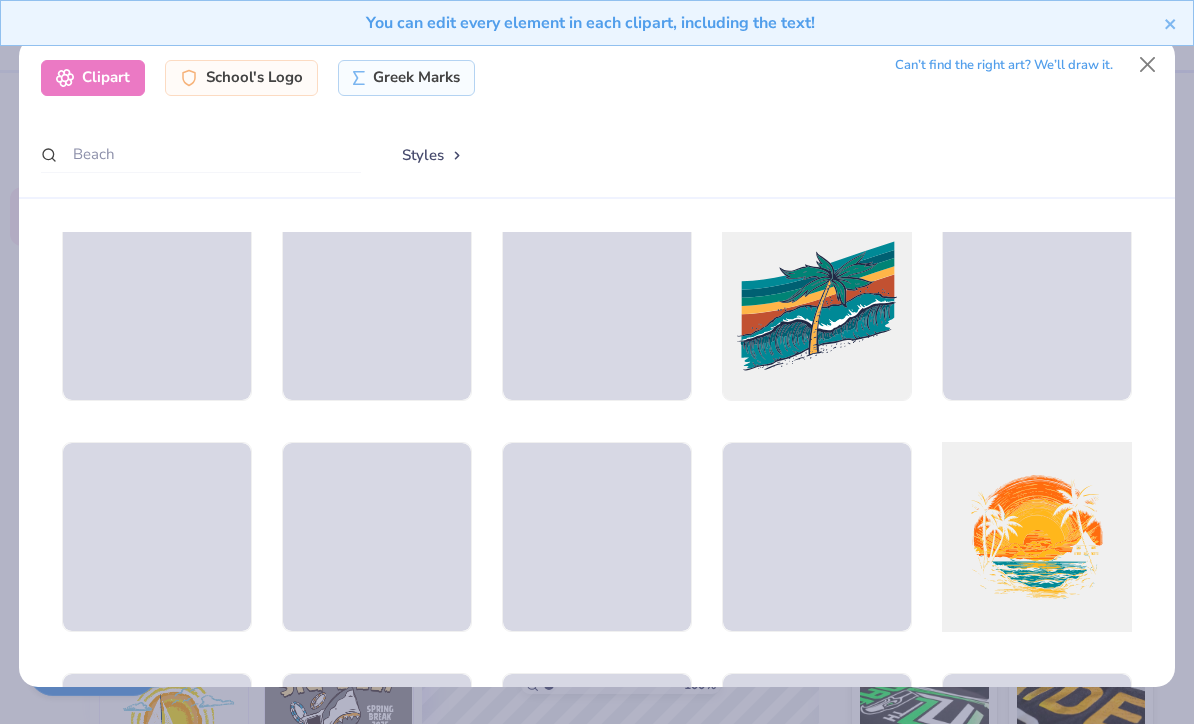 click at bounding box center (1036, 536) 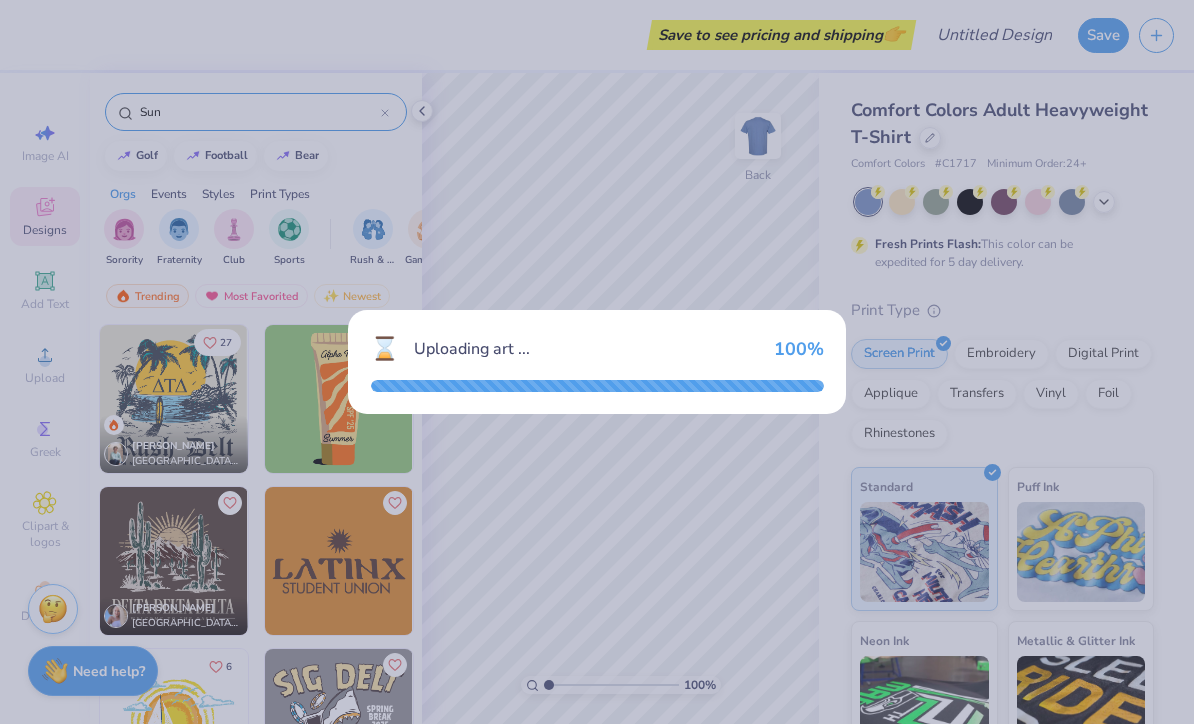 click on "Uploading art ..." at bounding box center (586, 349) 